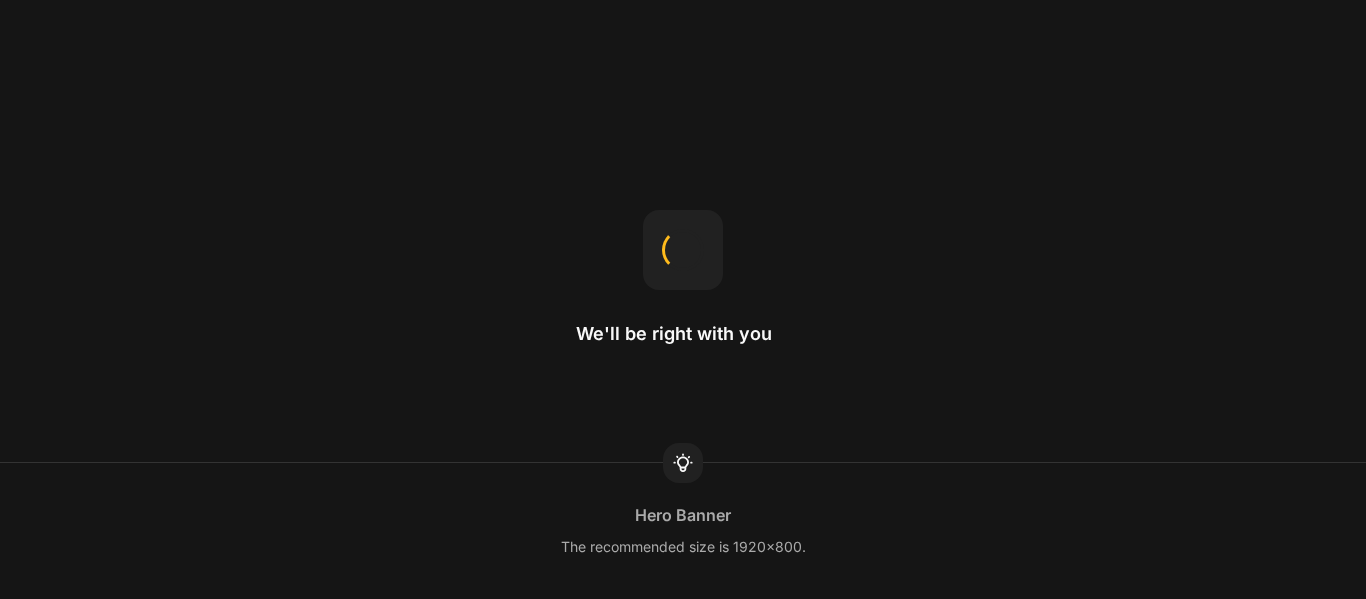 scroll, scrollTop: 0, scrollLeft: 0, axis: both 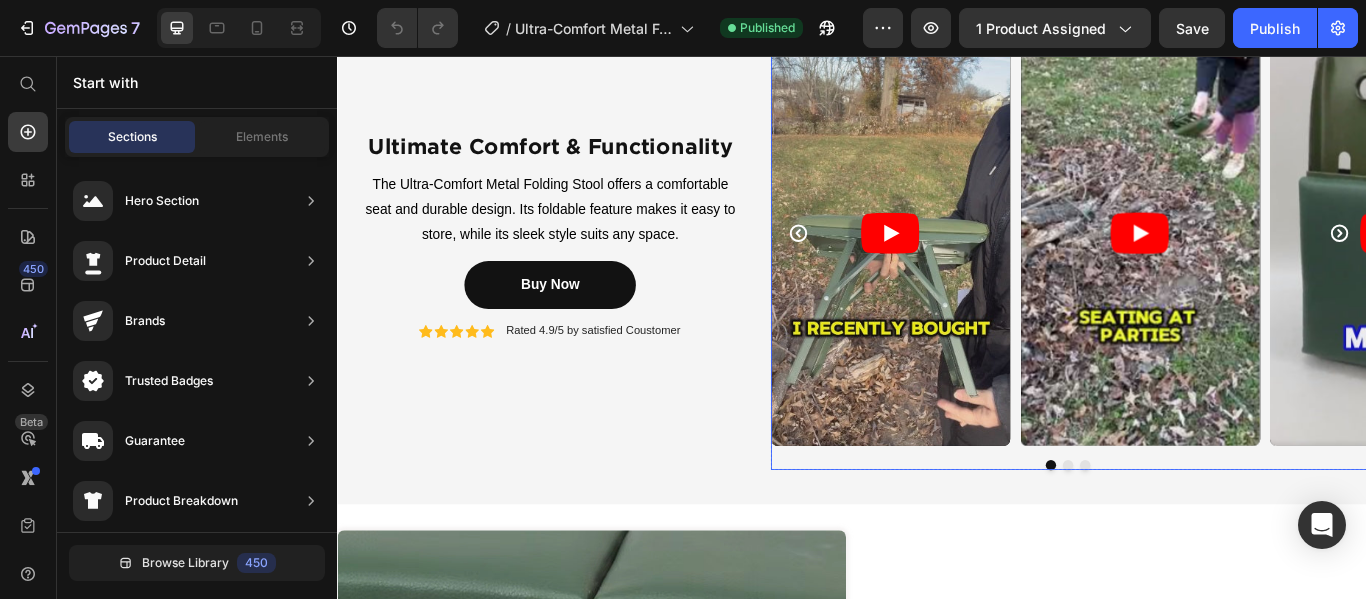 click at bounding box center [1189, 533] 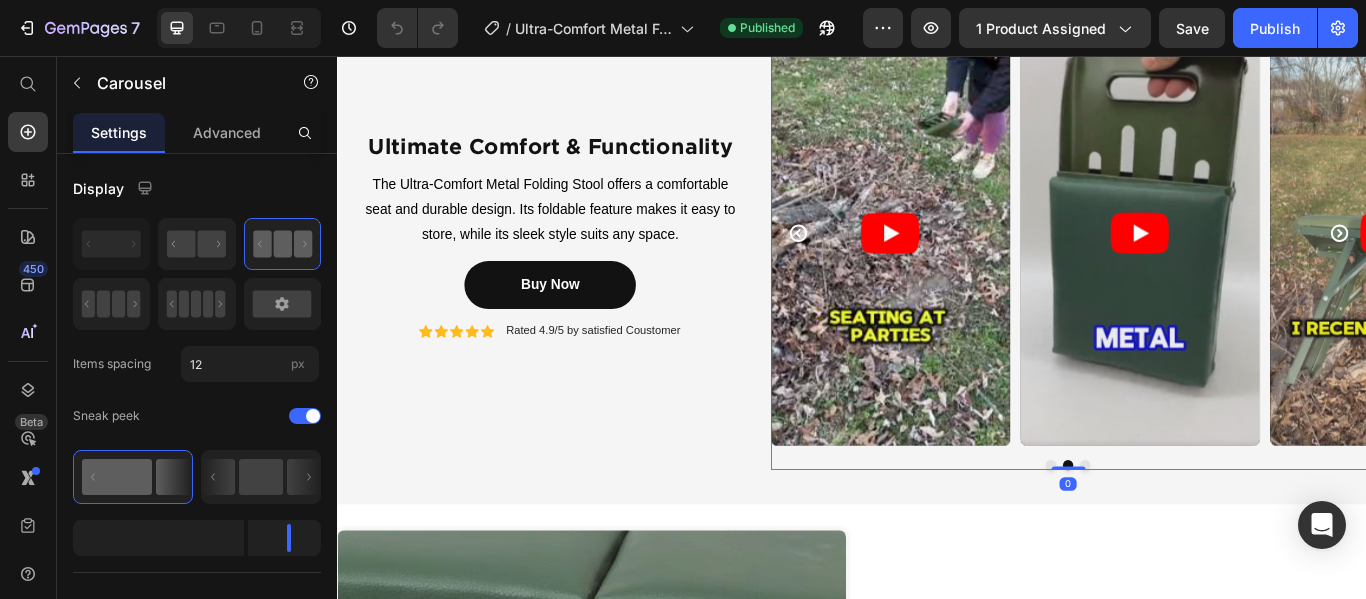 click at bounding box center (1209, 533) 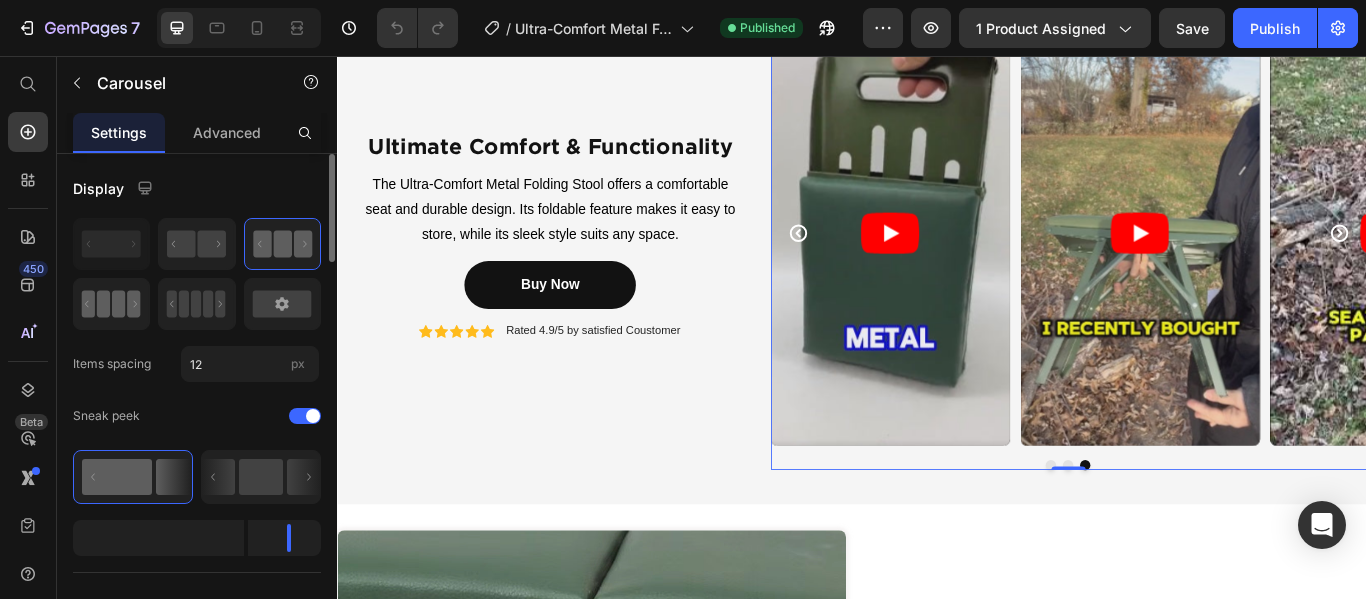 click 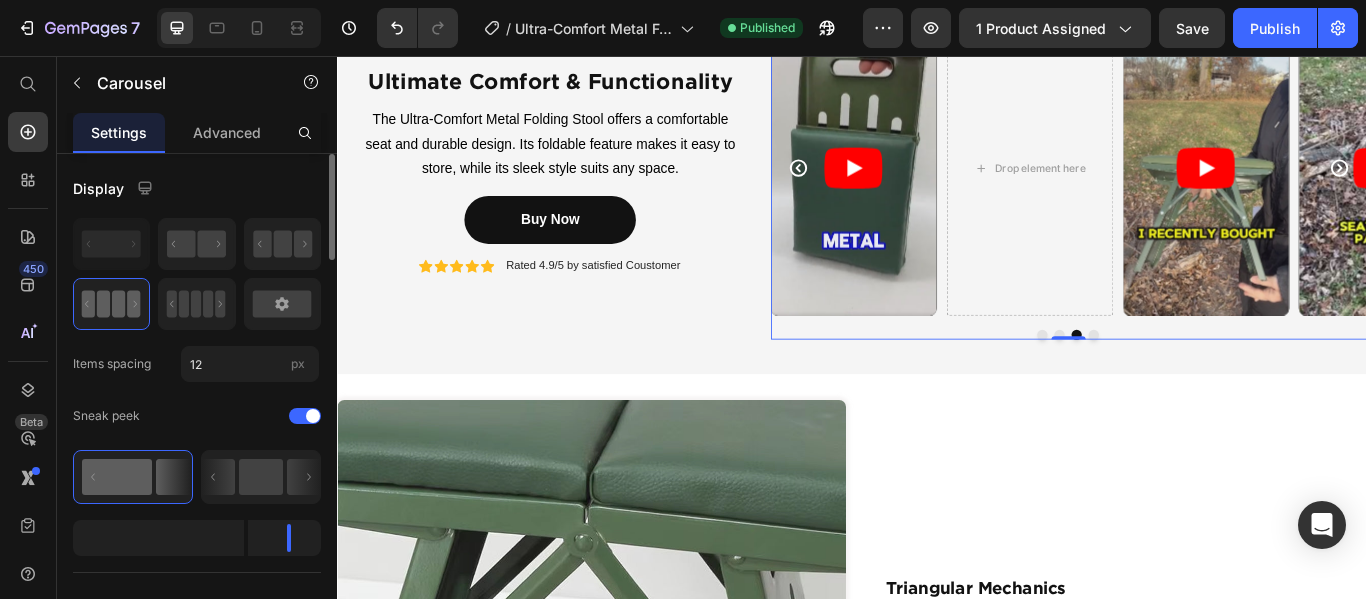 scroll, scrollTop: 2024, scrollLeft: 0, axis: vertical 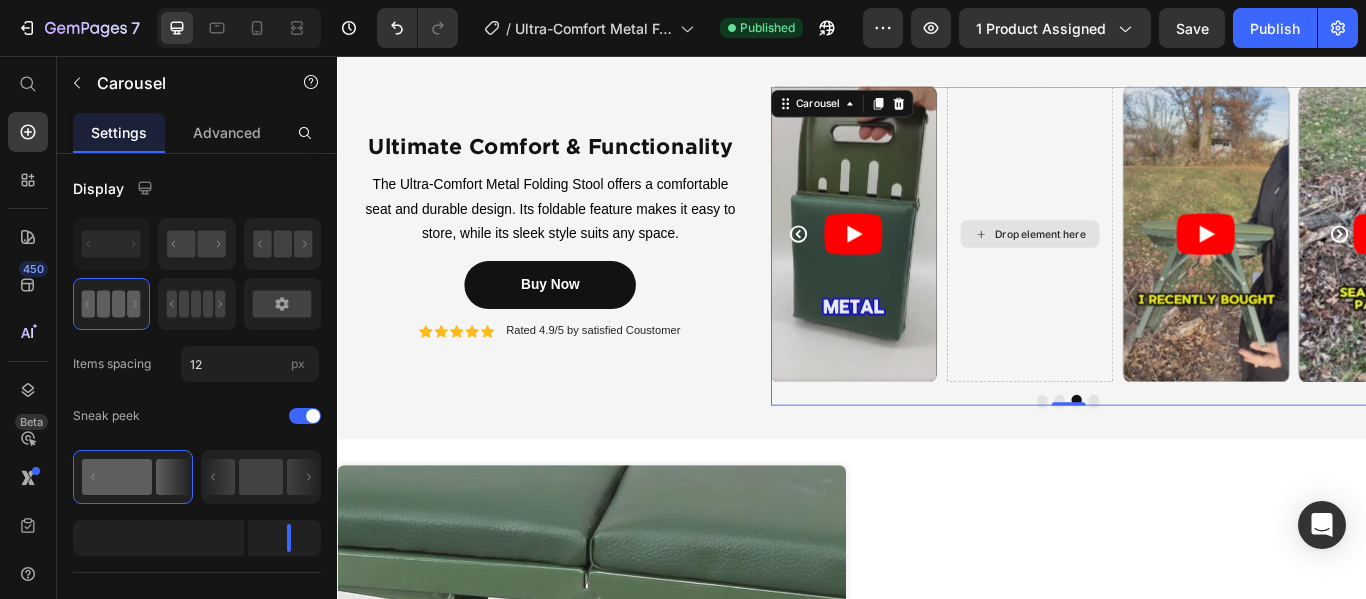 click on "Drop element here" at bounding box center (1143, 263) 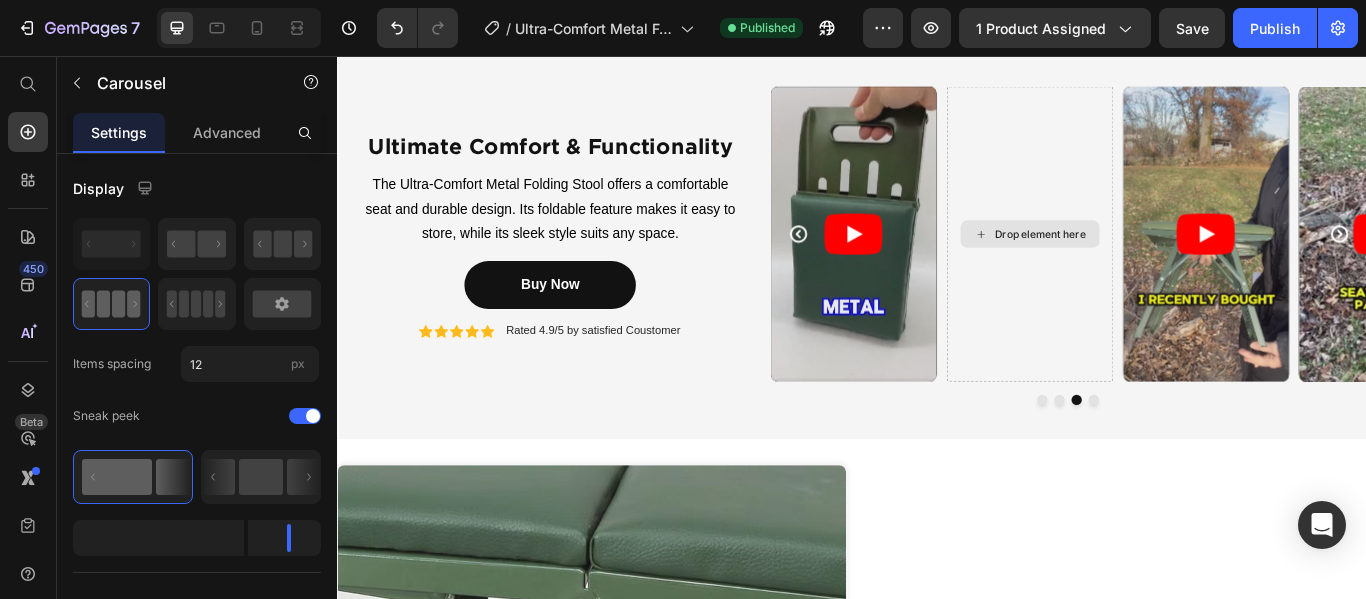 click 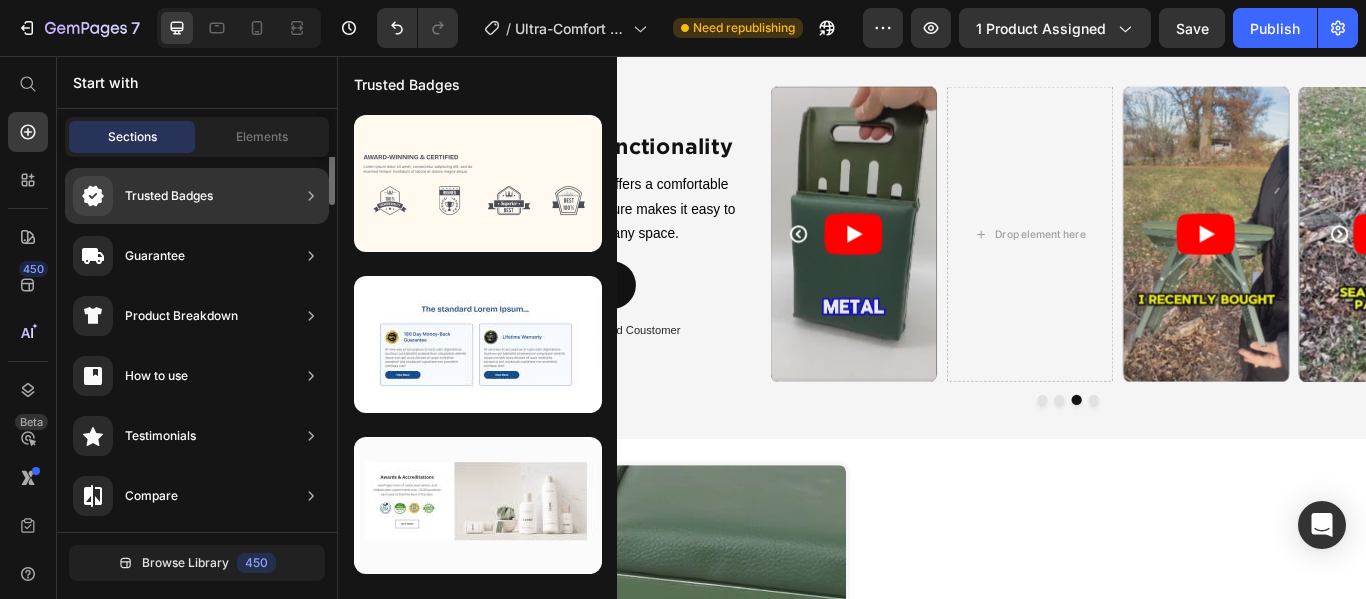 scroll, scrollTop: 85, scrollLeft: 0, axis: vertical 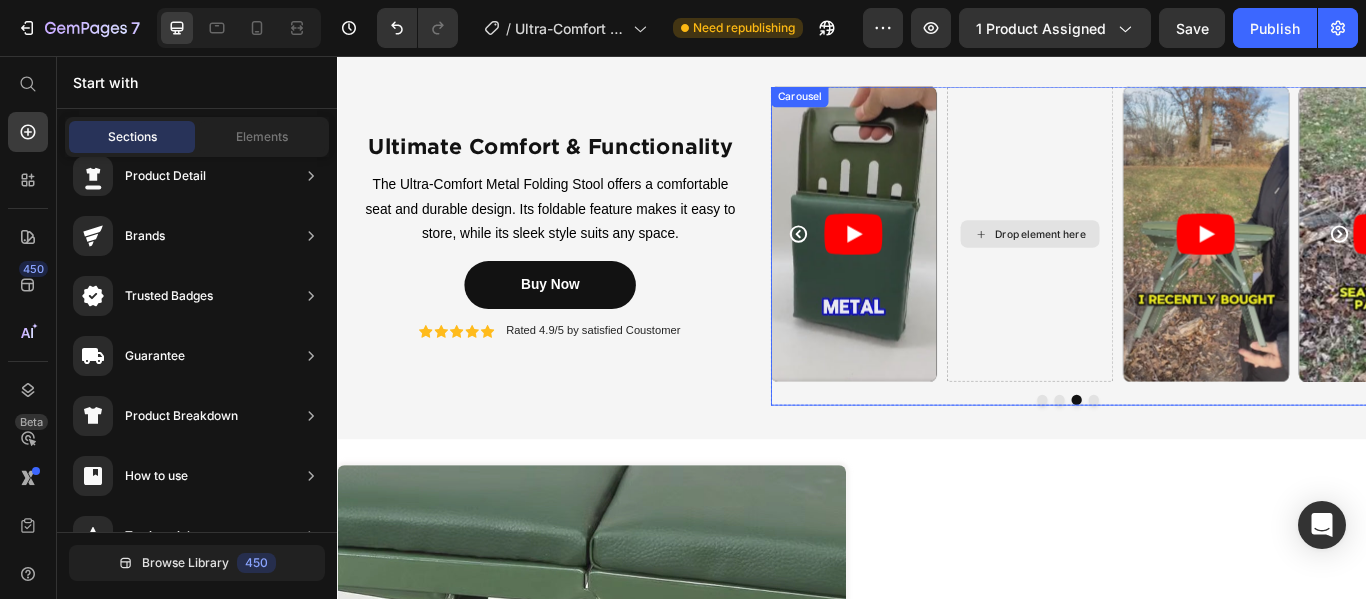 click on "Drop element here" at bounding box center [1156, 263] 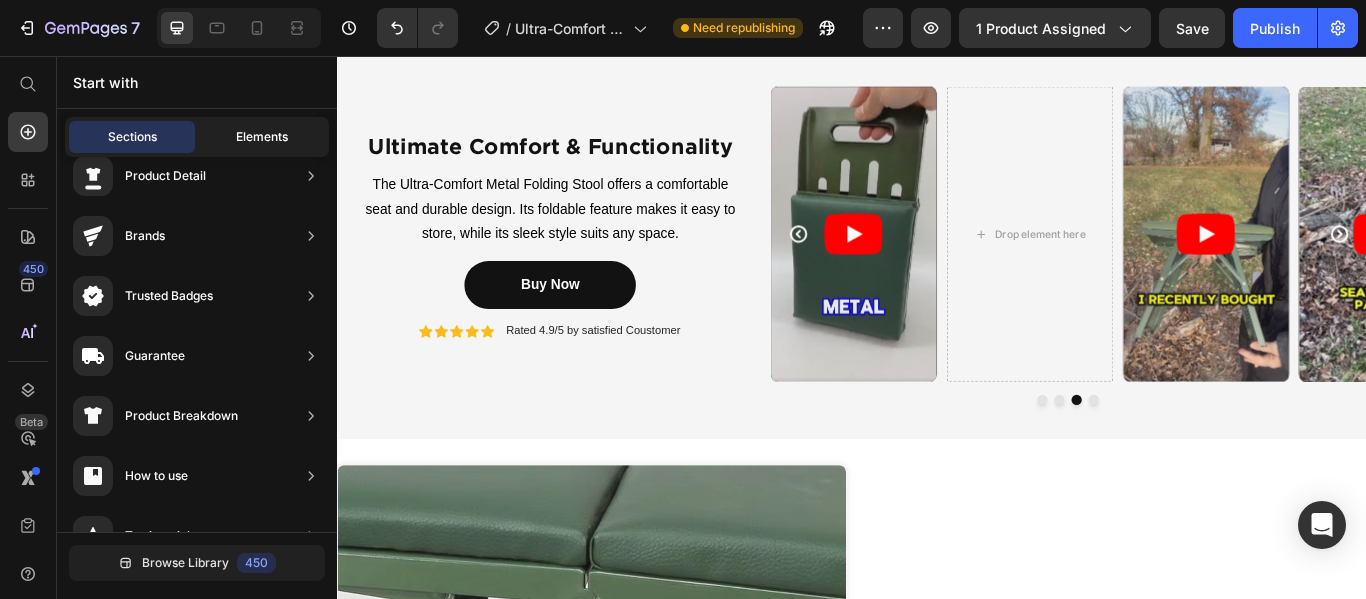 click on "Elements" at bounding box center (262, 137) 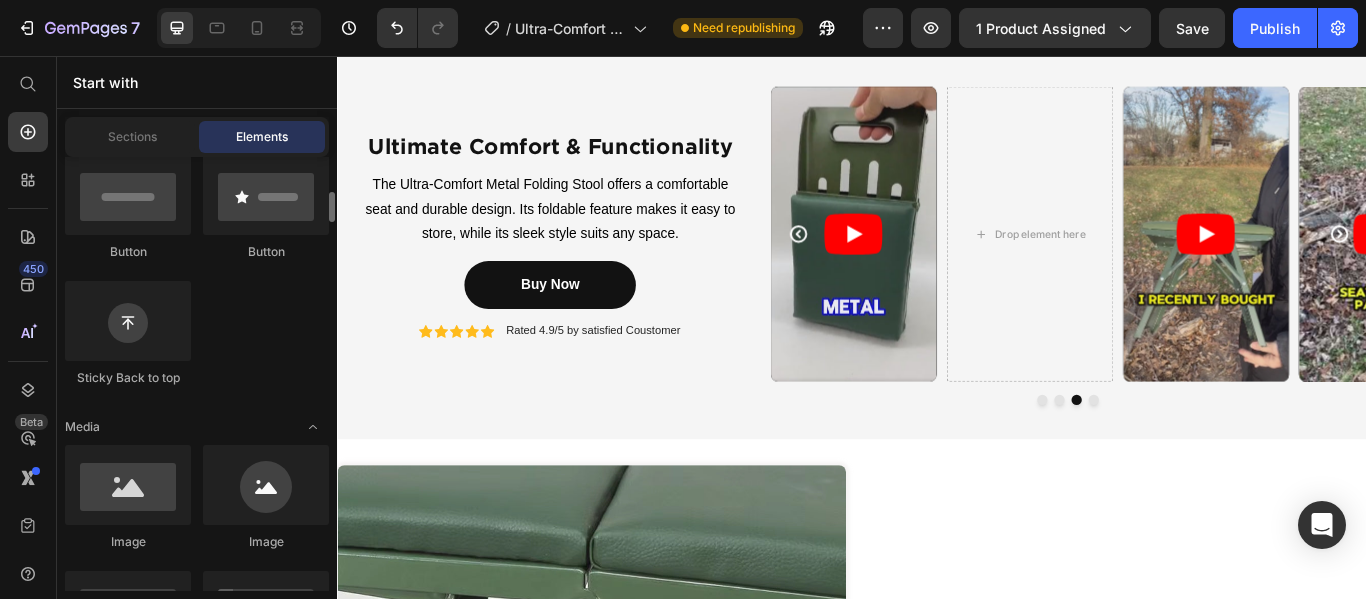 scroll, scrollTop: 700, scrollLeft: 0, axis: vertical 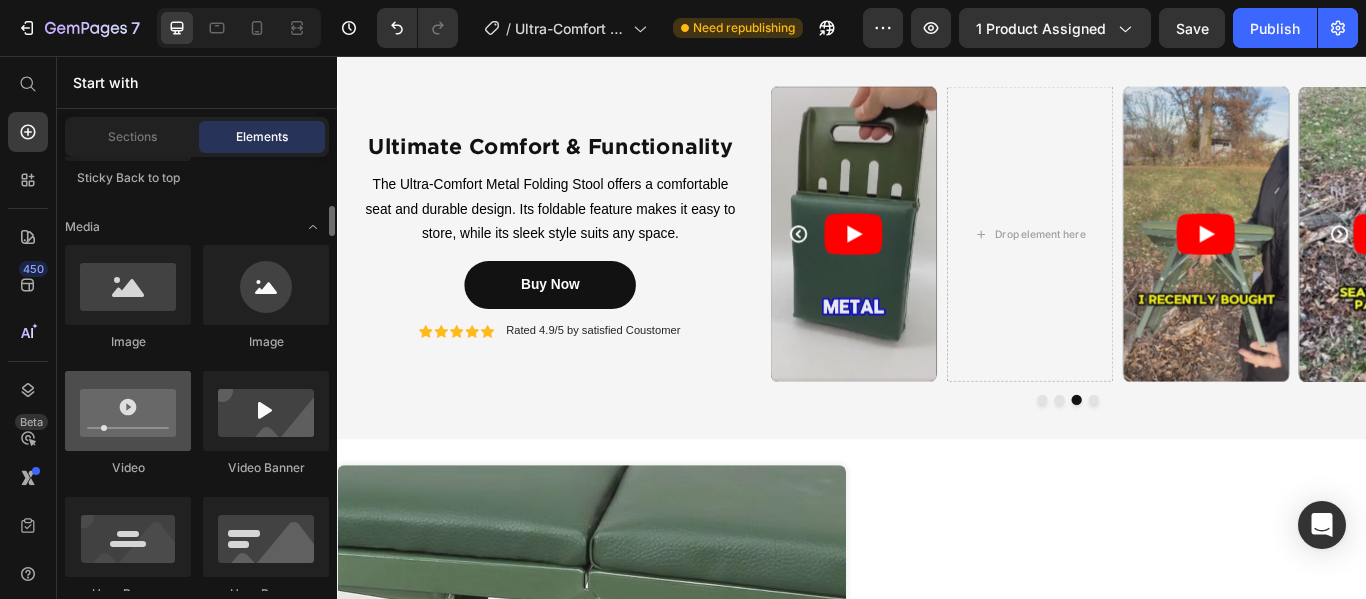 click at bounding box center (128, 411) 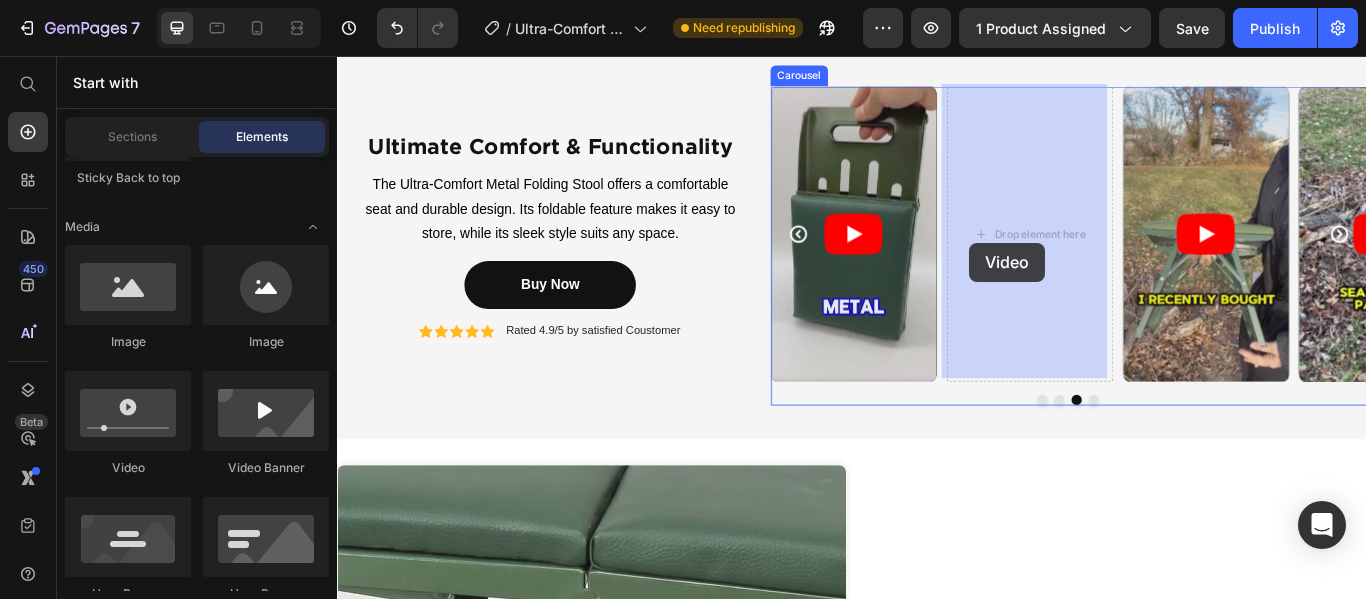 drag, startPoint x: 445, startPoint y: 471, endPoint x: 1074, endPoint y: 274, distance: 659.12823 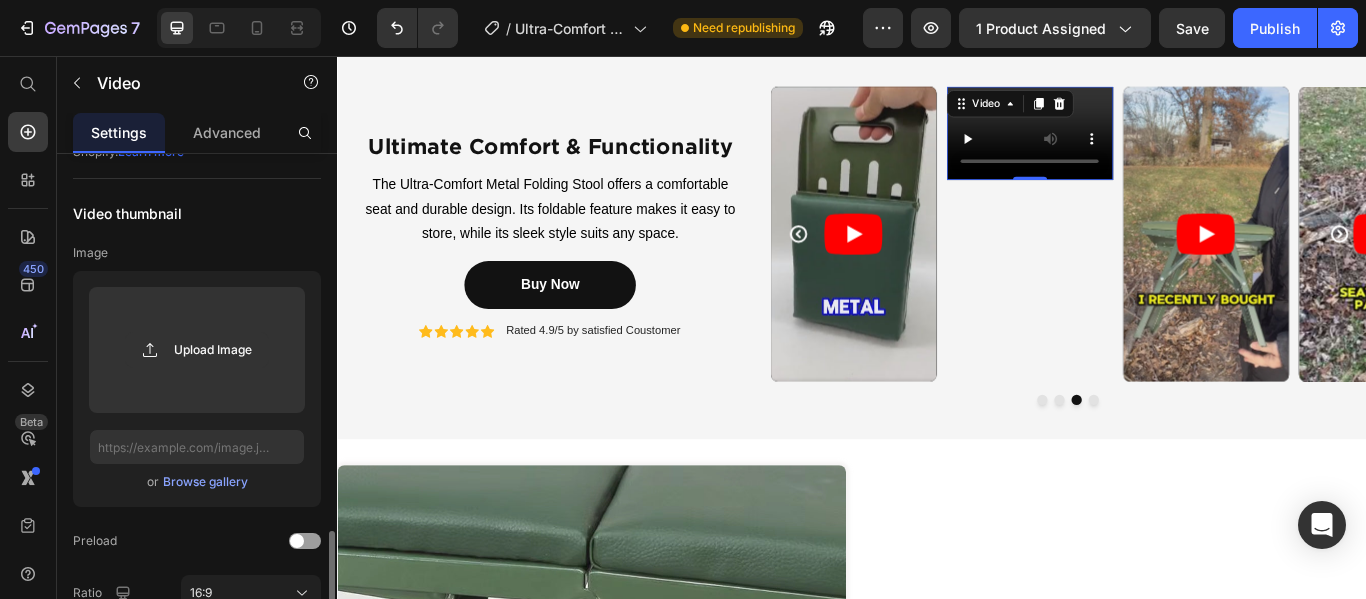 scroll, scrollTop: 400, scrollLeft: 0, axis: vertical 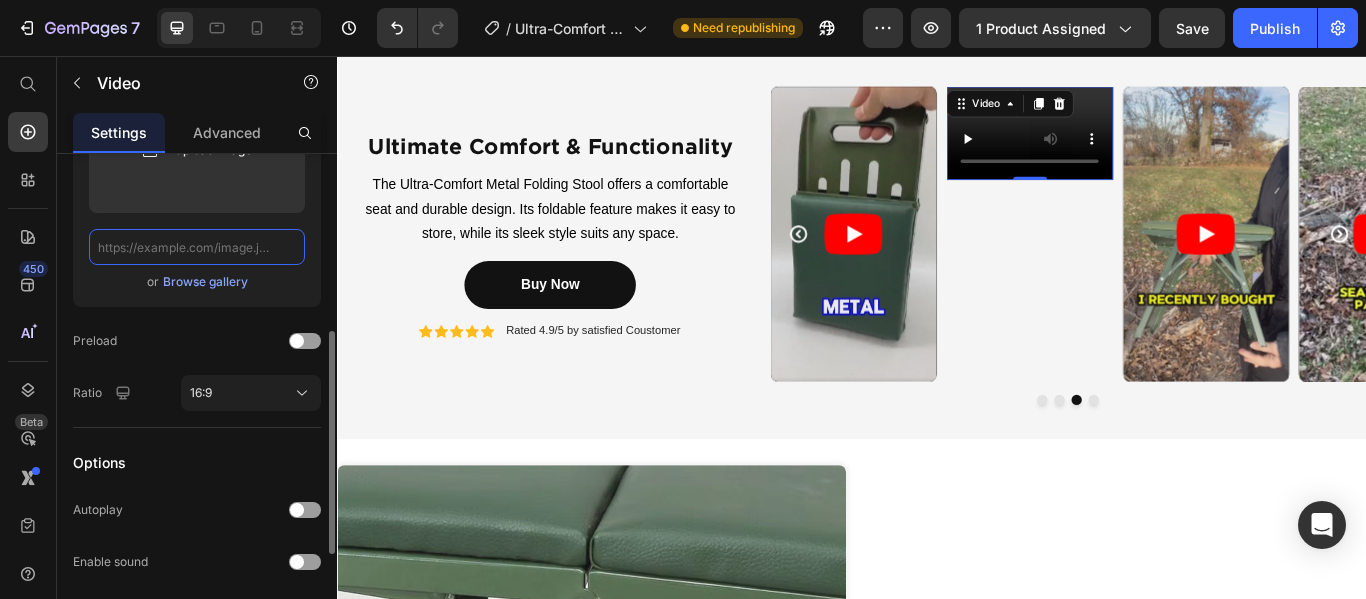 click 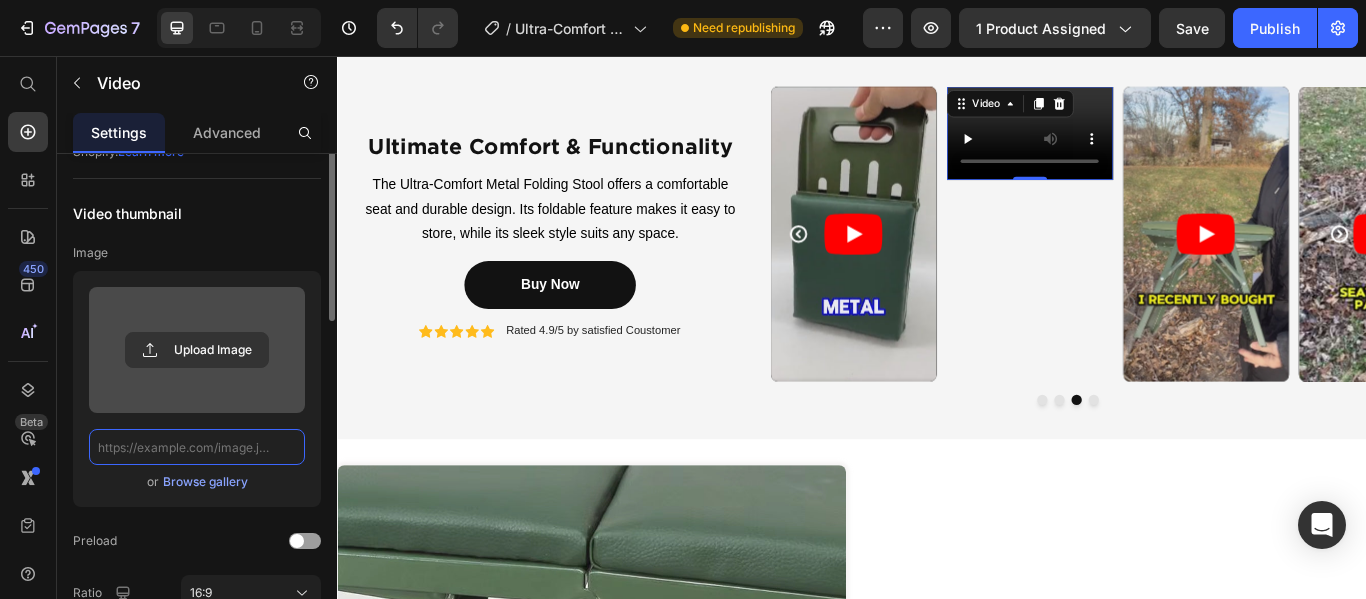 scroll, scrollTop: 0, scrollLeft: 0, axis: both 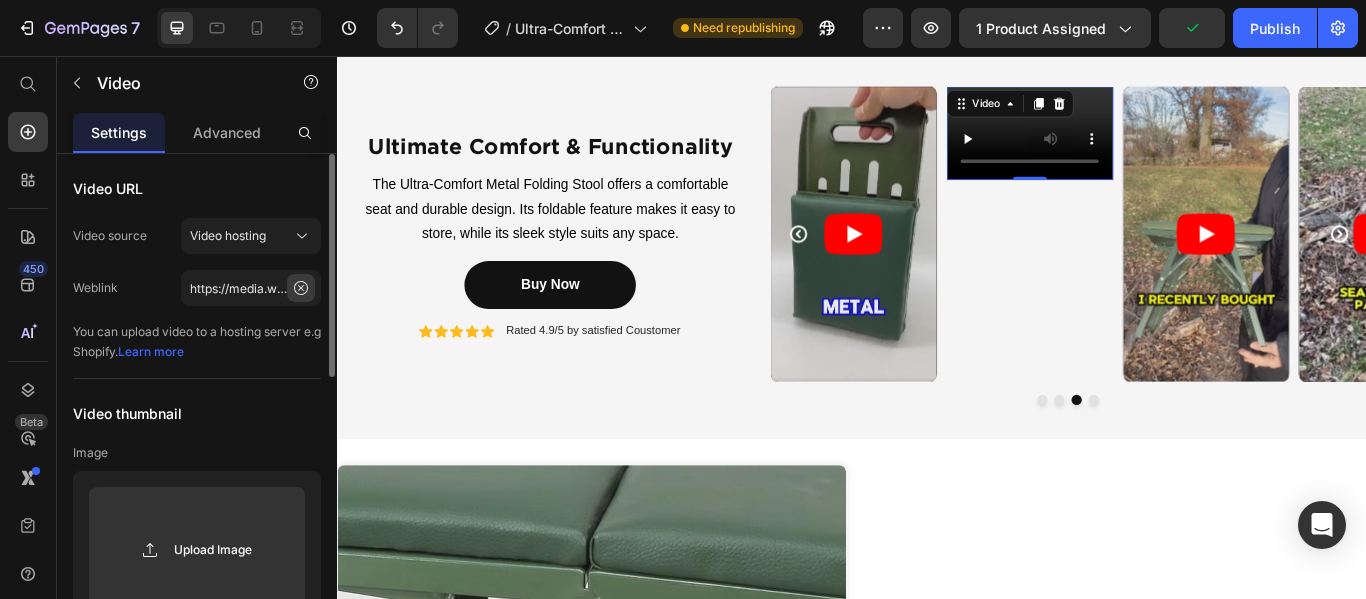 click 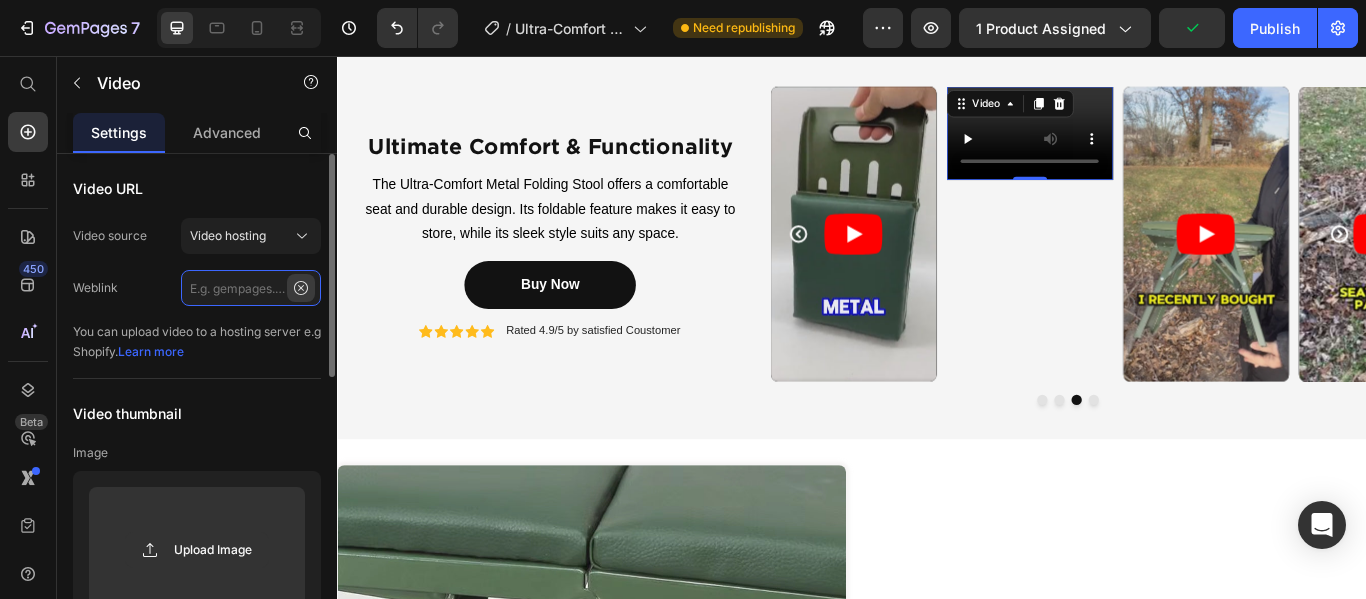 scroll, scrollTop: 0, scrollLeft: 0, axis: both 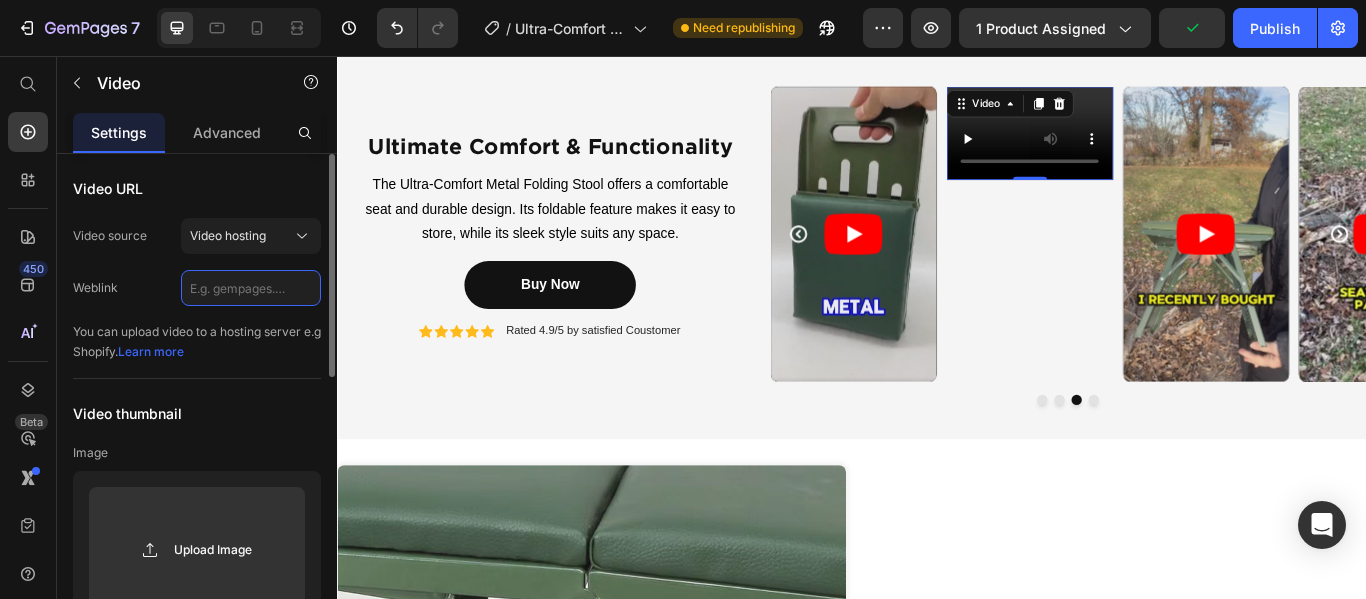 paste on "https://youtu.be/cEvZn2V5ZsA?si=9Dt9Stzw8VtlM2eM" 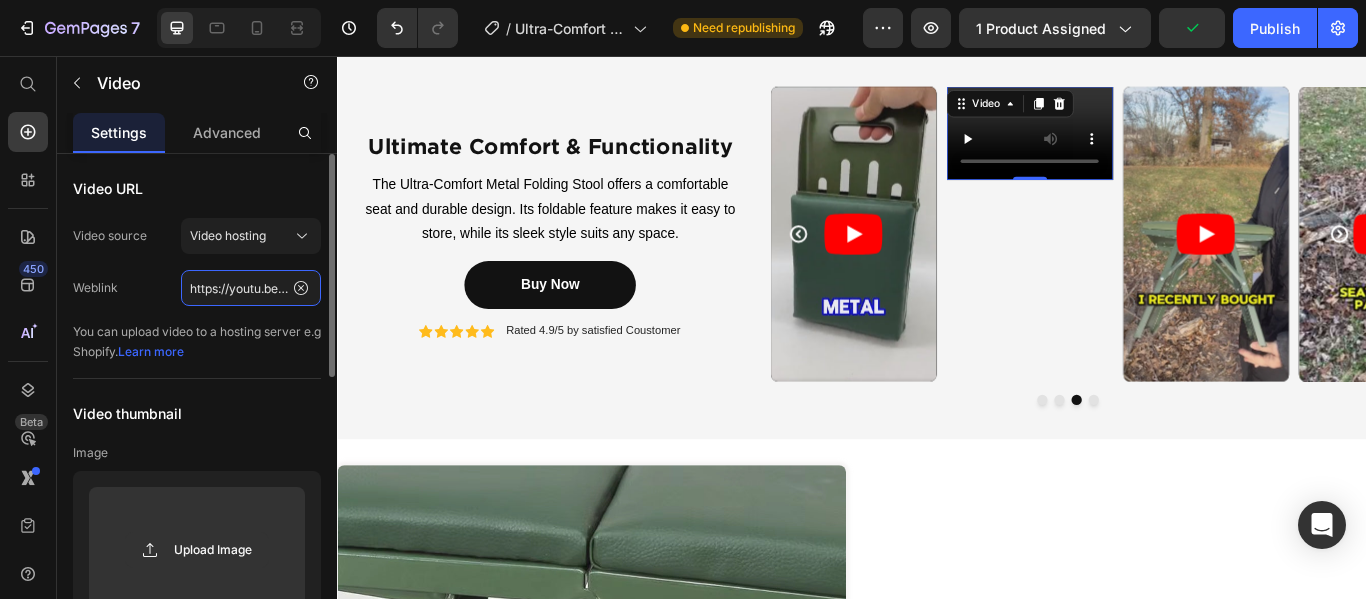 scroll, scrollTop: 0, scrollLeft: 213, axis: horizontal 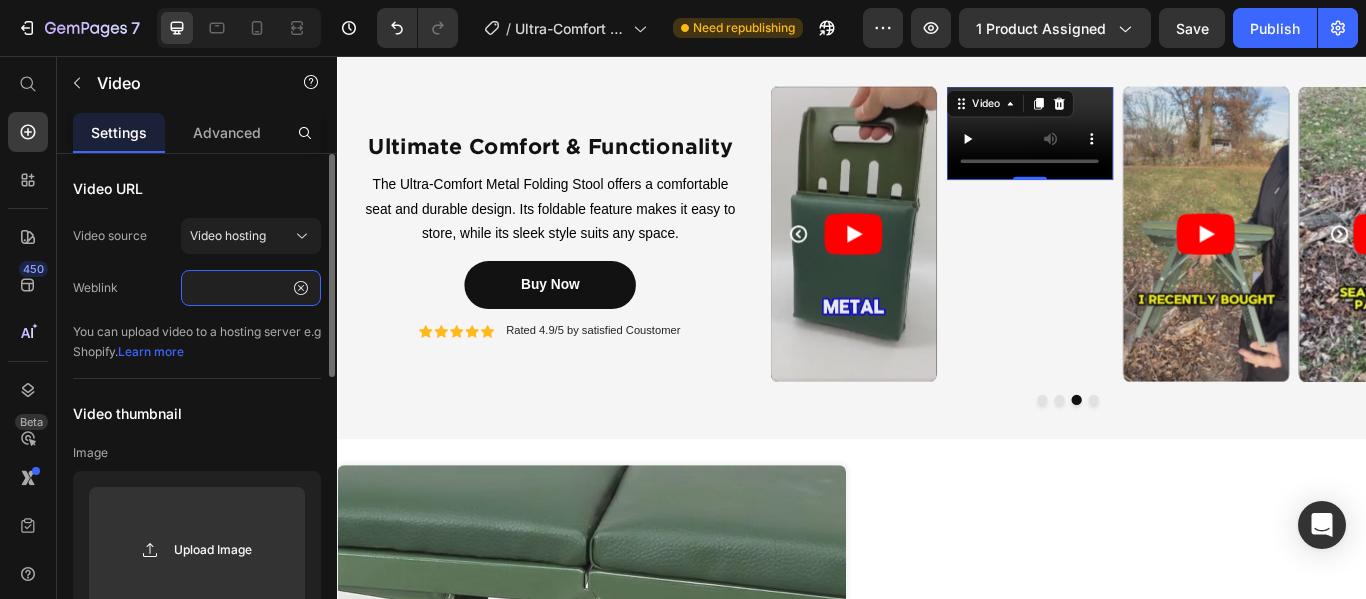 type on "https://youtu.be/cEvZn2V5ZsA?si=9Dt9Stzw8VtlM2eM" 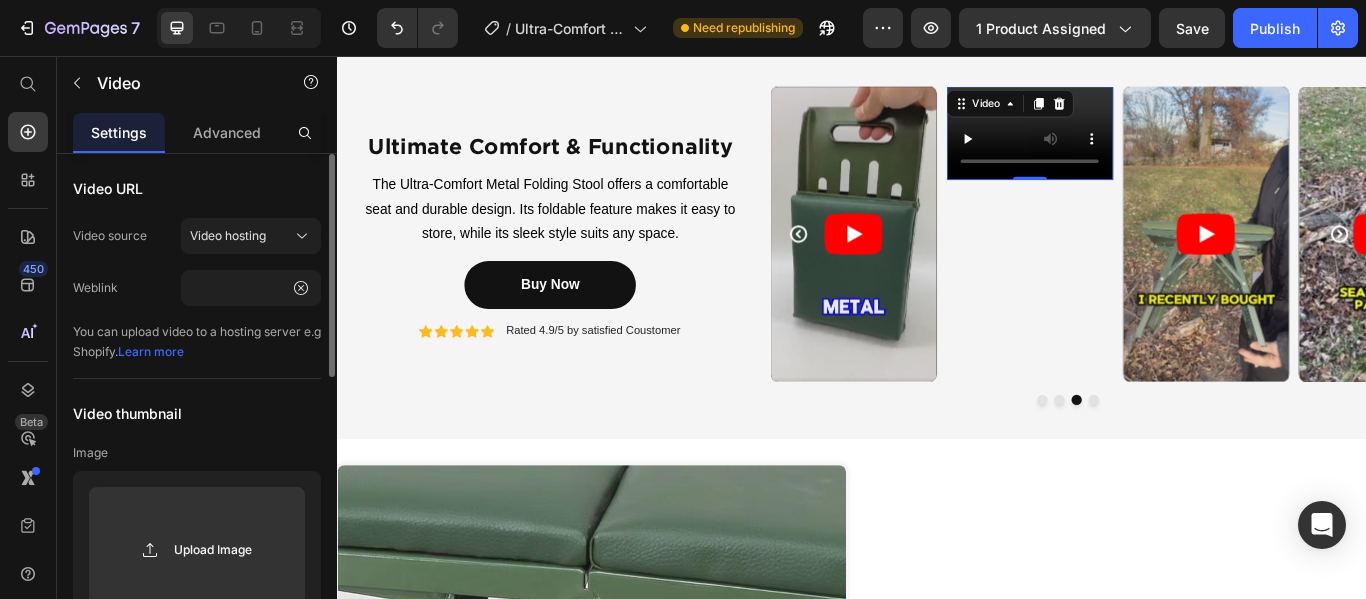 click on "Video URL Video source Video hosting Weblink https://youtu.be/cEvZn2V5ZsA?si=9Dt9Stzw8VtlM2eM You can upload video to a hosting server e.g Shopify. Learn more" 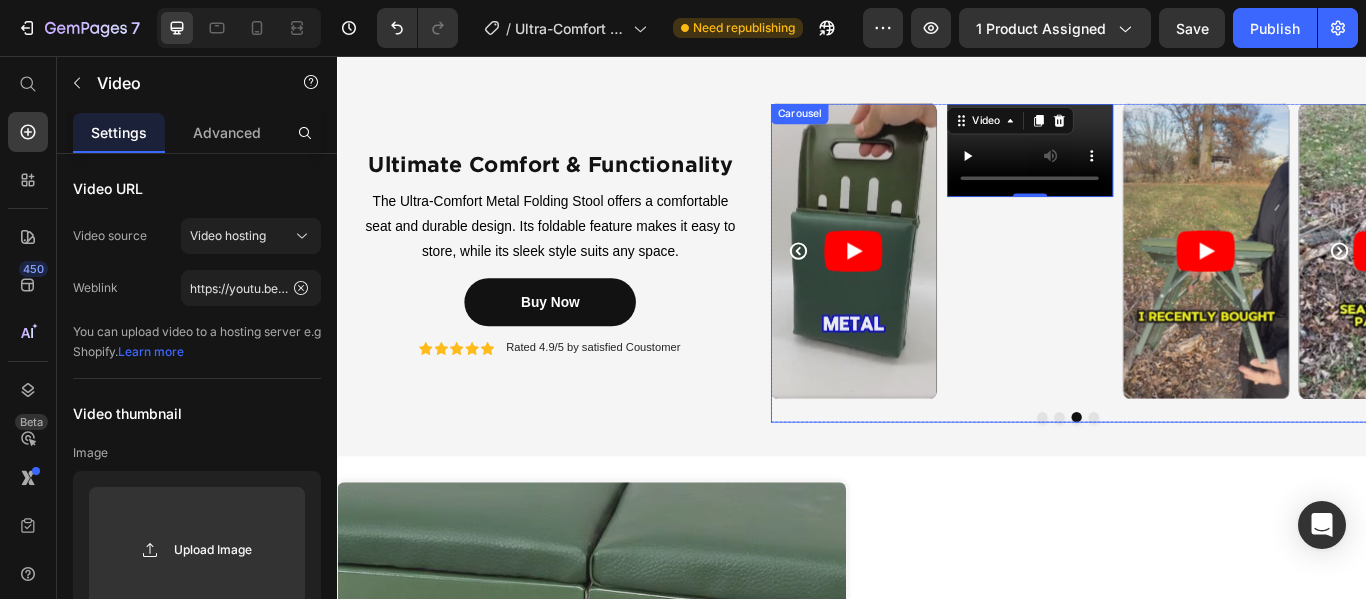 scroll, scrollTop: 1824, scrollLeft: 0, axis: vertical 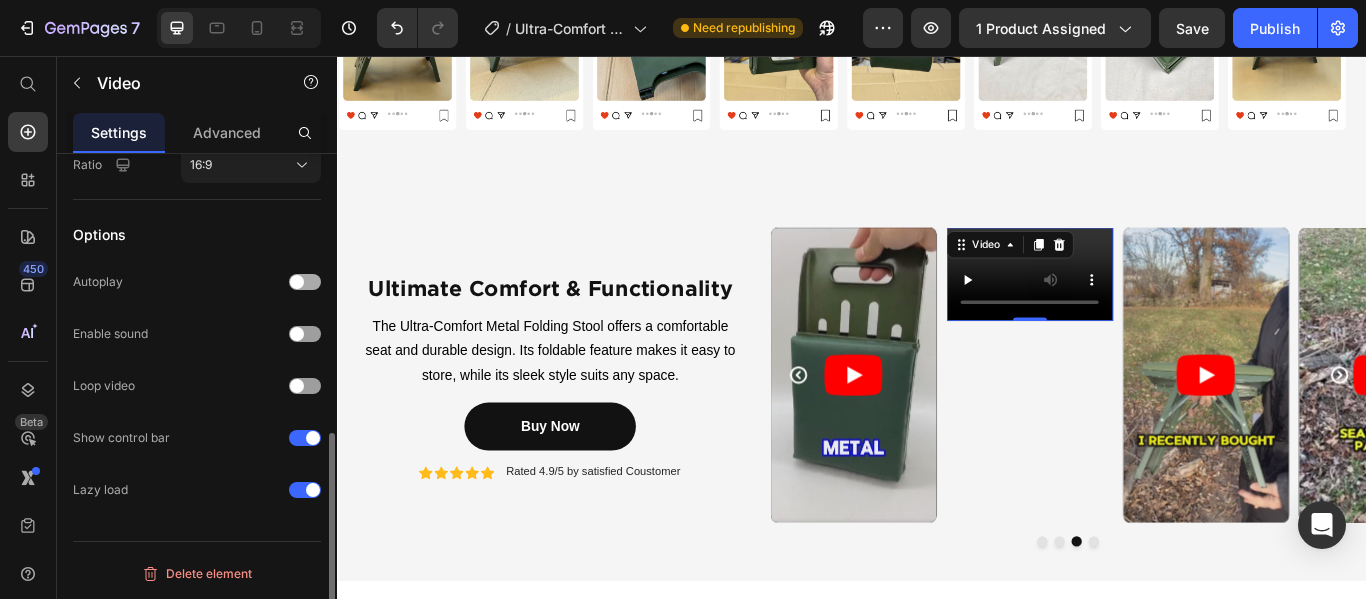 click at bounding box center [297, 282] 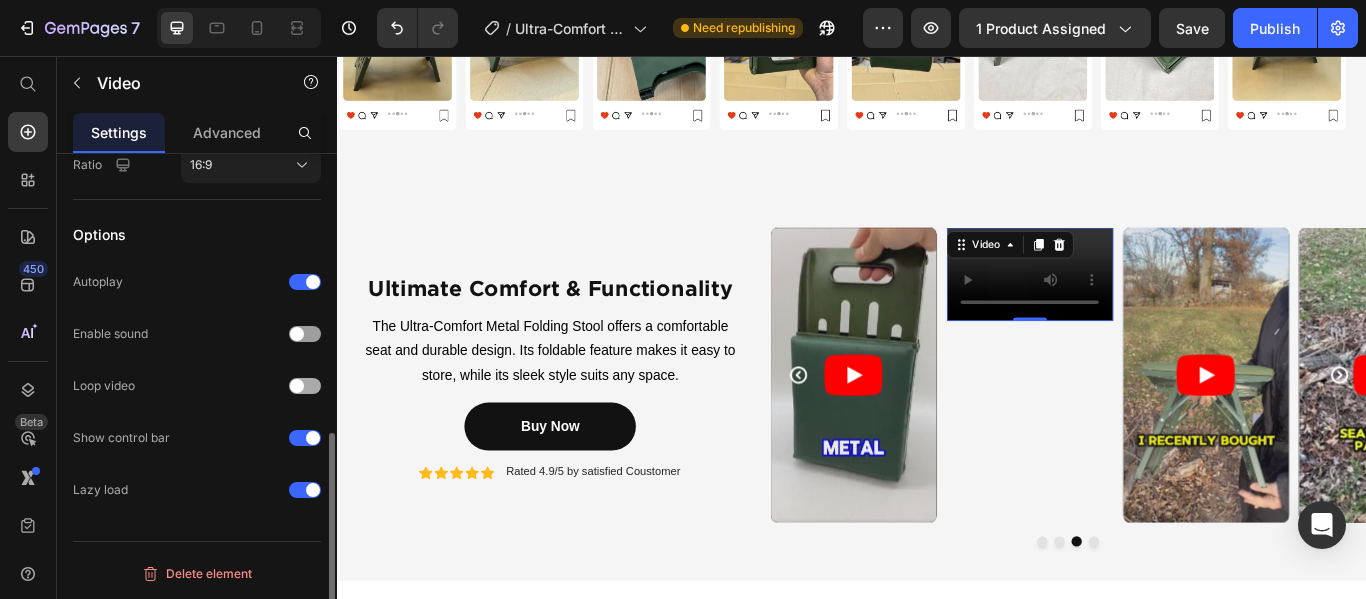 click at bounding box center [305, 386] 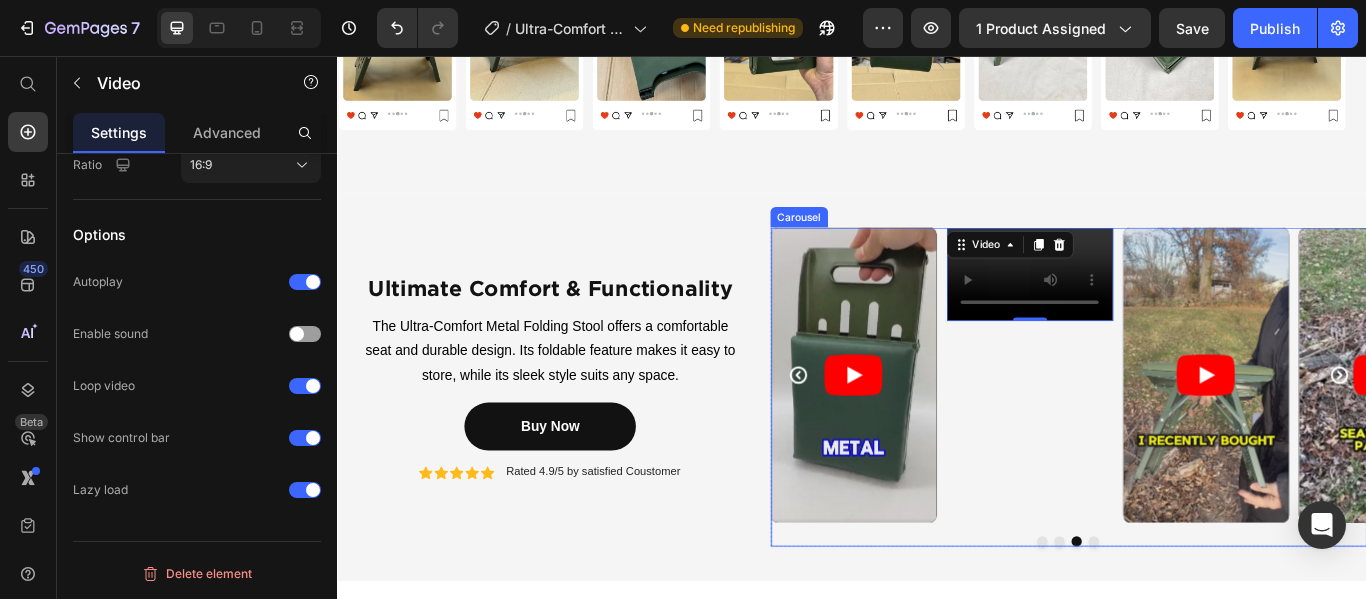 click on "Video   0" at bounding box center [1143, 428] 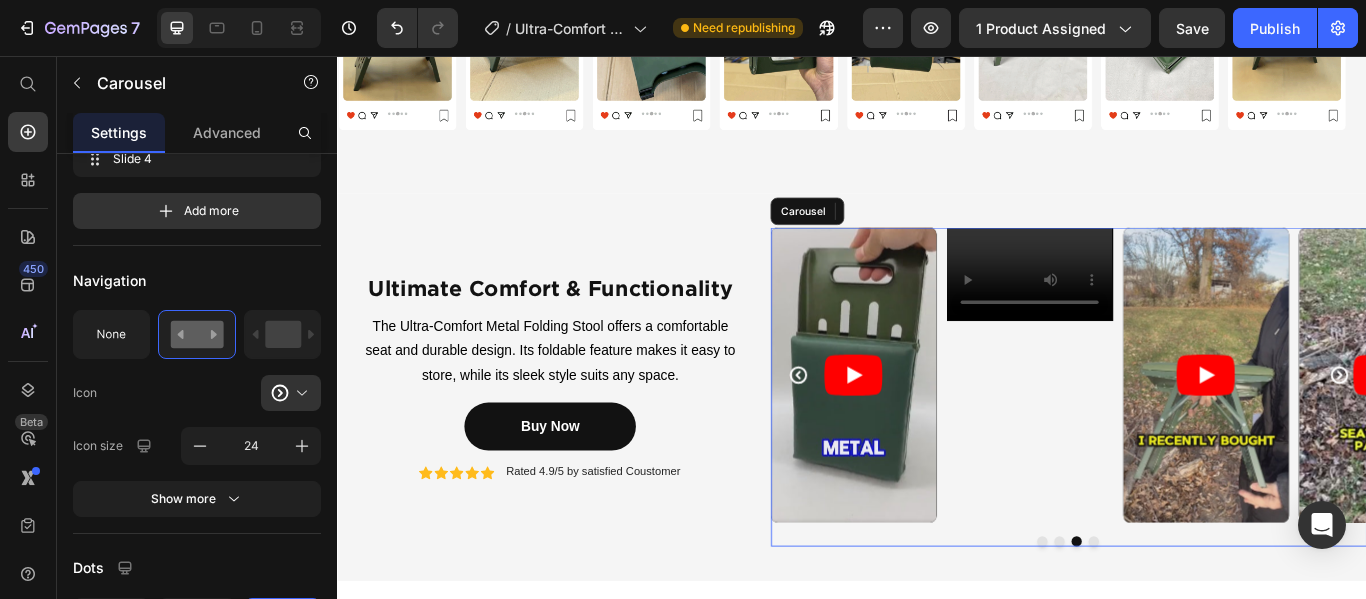 scroll, scrollTop: 0, scrollLeft: 0, axis: both 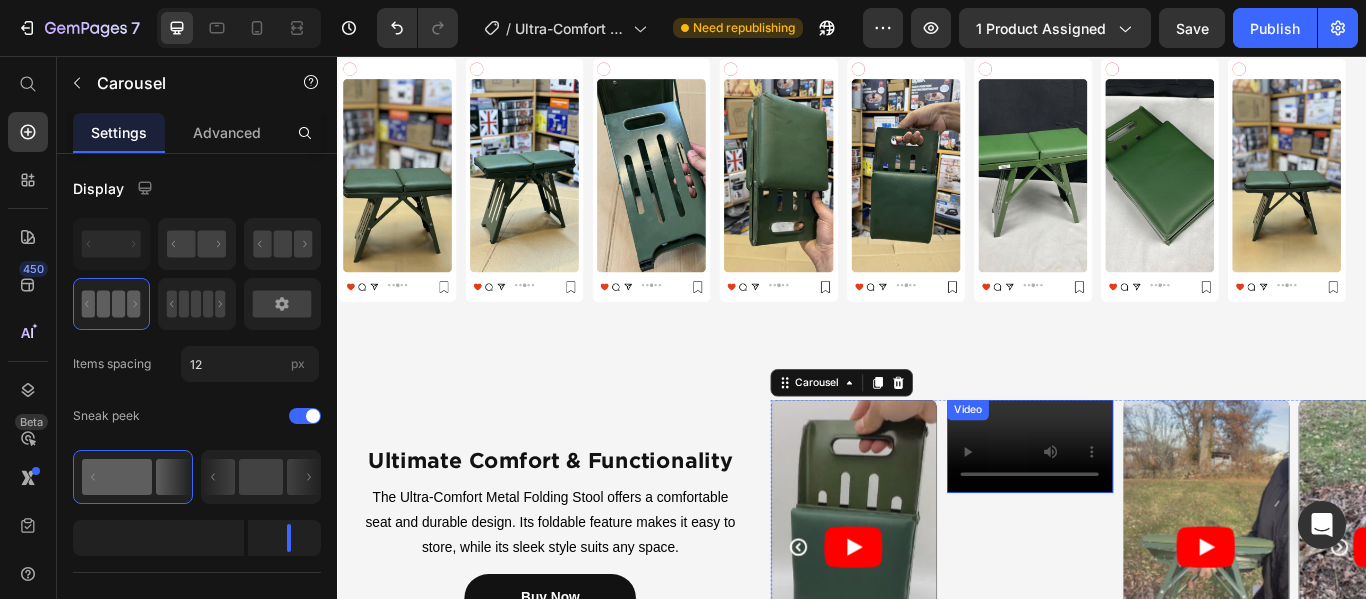 click on "Video" at bounding box center (1143, 510) 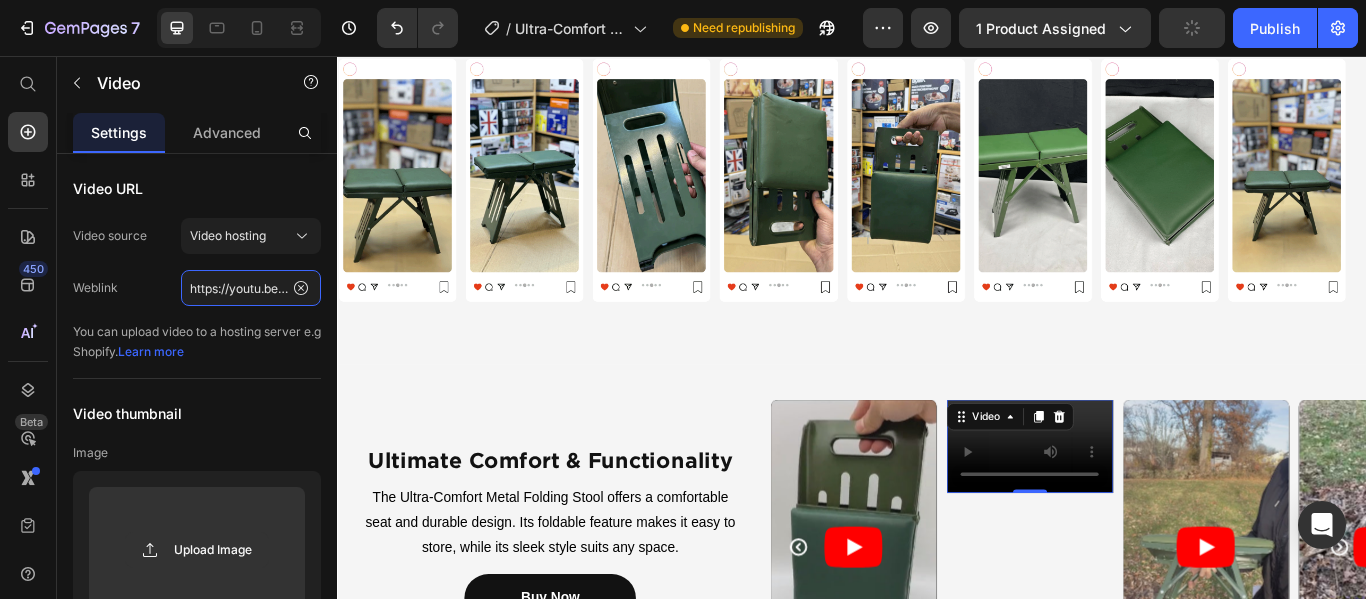 click on "https://youtu.be/cEvZn2V5ZsA?si=9Dt9Stzw8VtlM2eM" 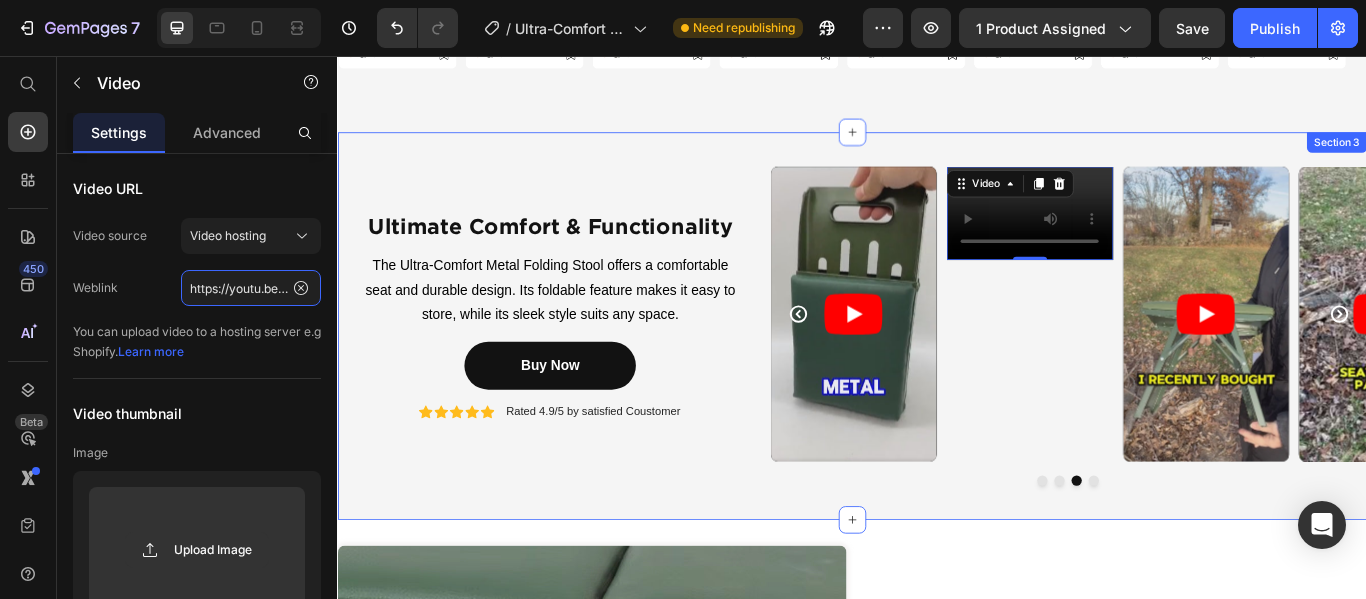 scroll, scrollTop: 2024, scrollLeft: 0, axis: vertical 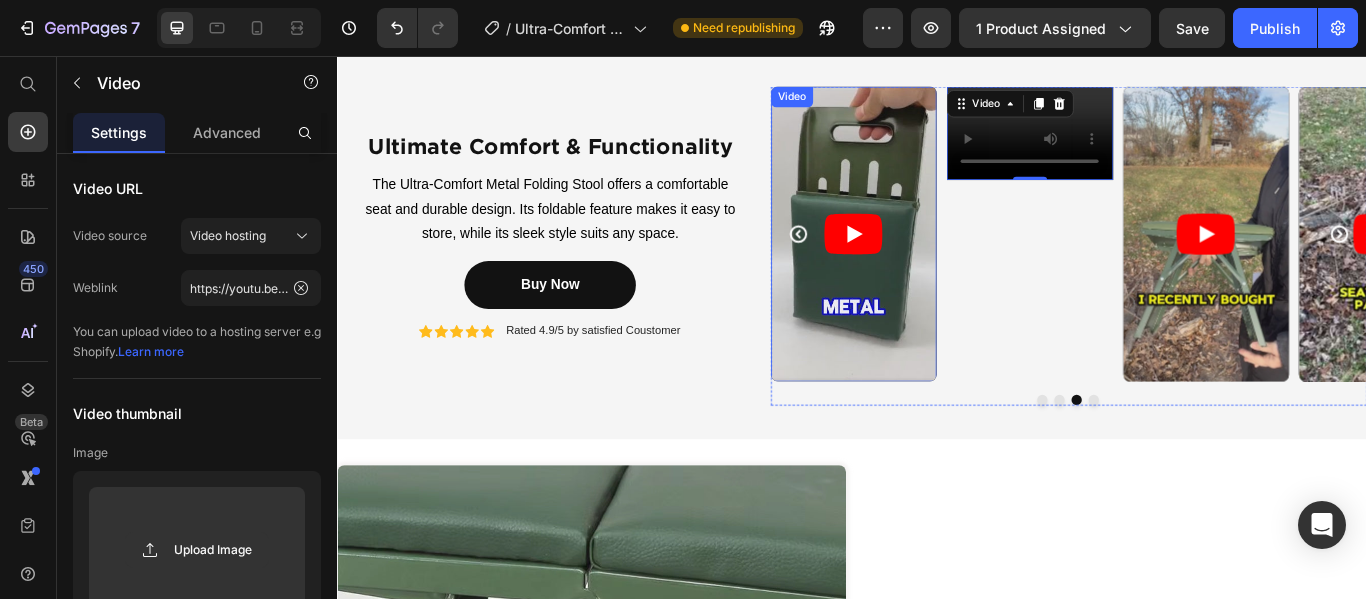 click at bounding box center [938, 263] 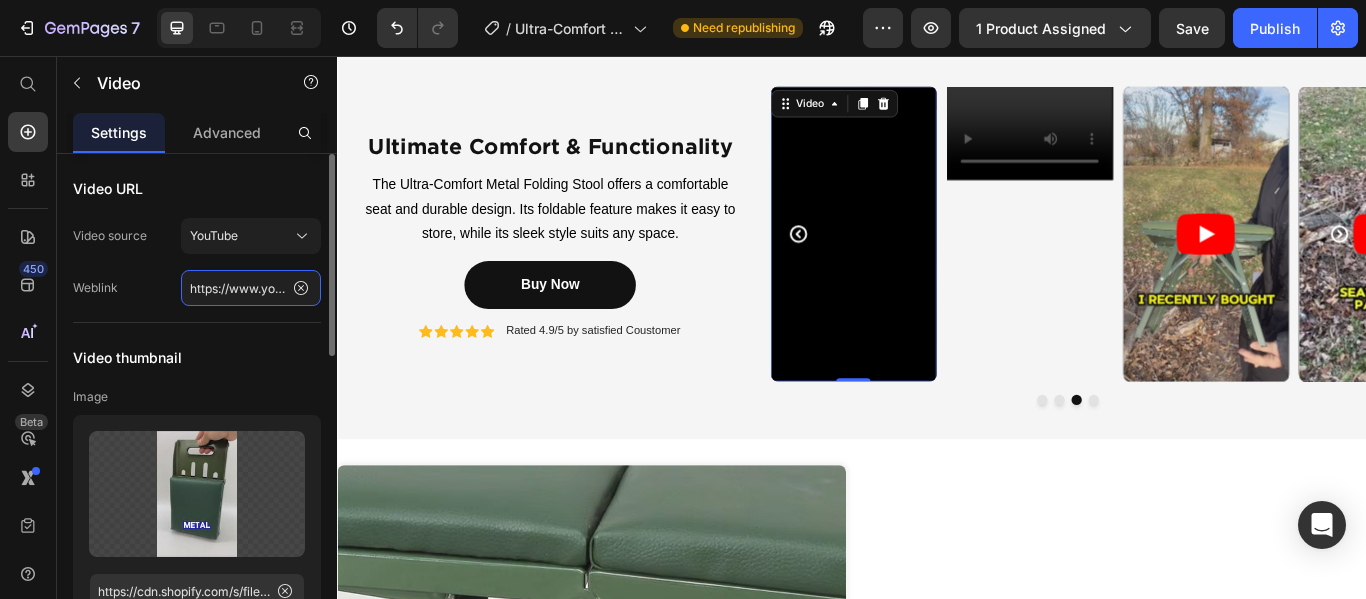 click on "https://www.youtube.com/watch?v=fZF-E31k0Xg" 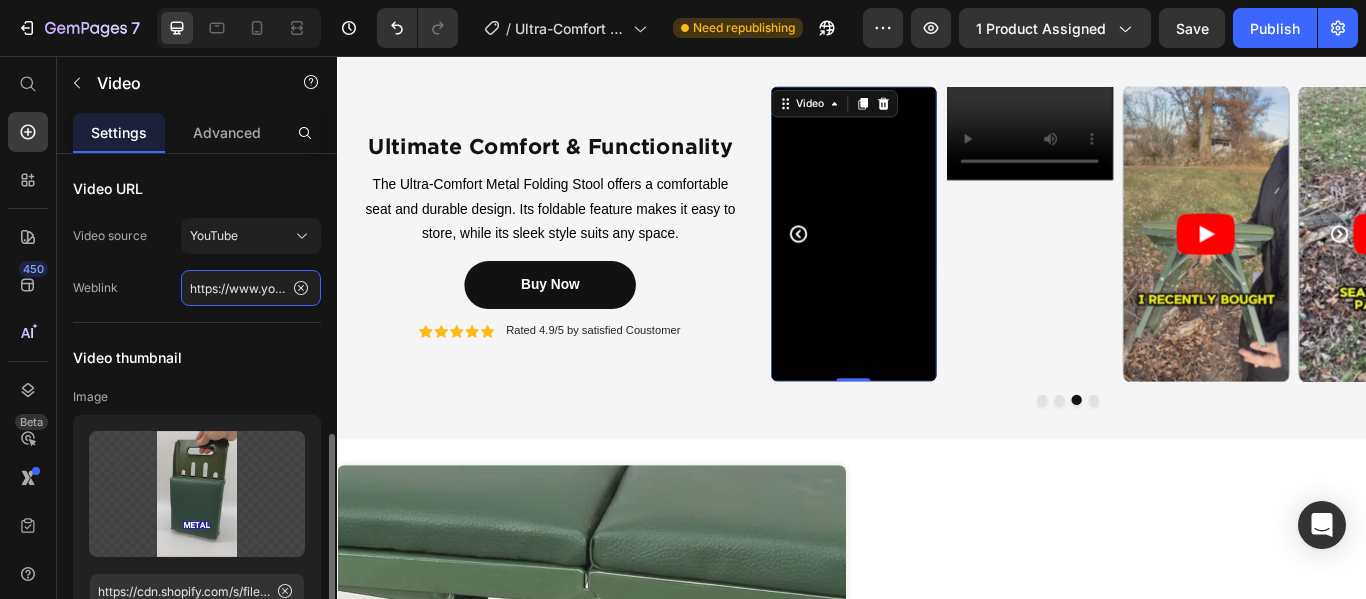scroll, scrollTop: 300, scrollLeft: 0, axis: vertical 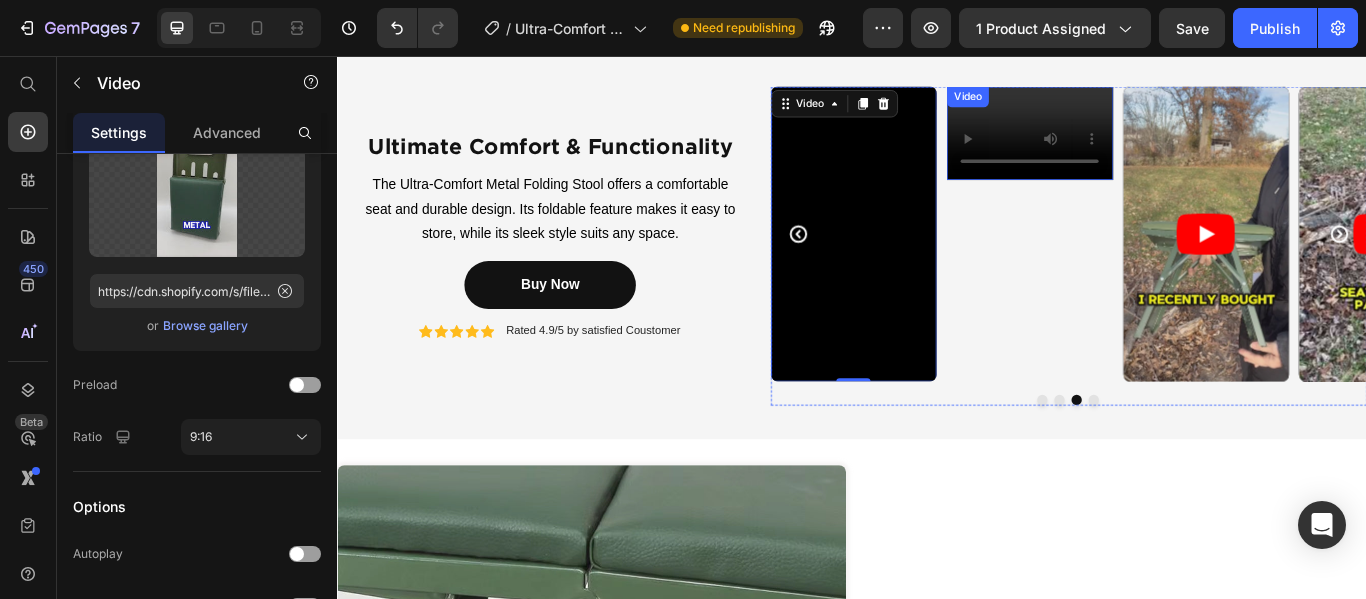 click at bounding box center (1143, 145) 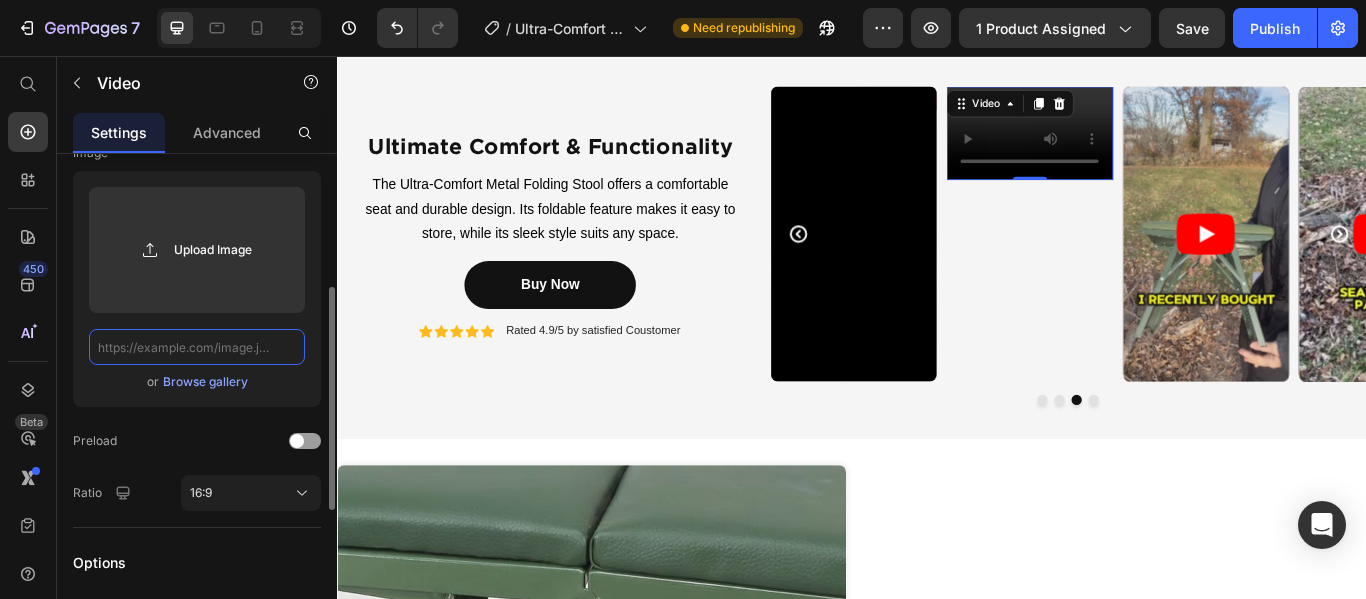 click 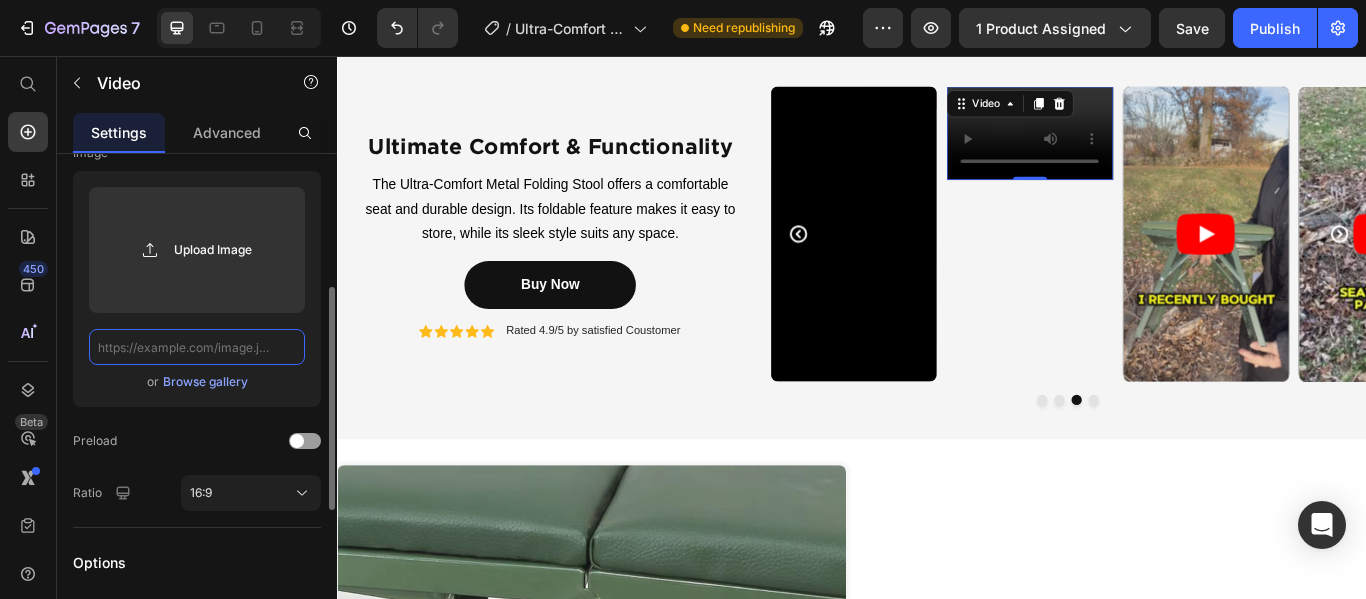 scroll, scrollTop: 0, scrollLeft: 0, axis: both 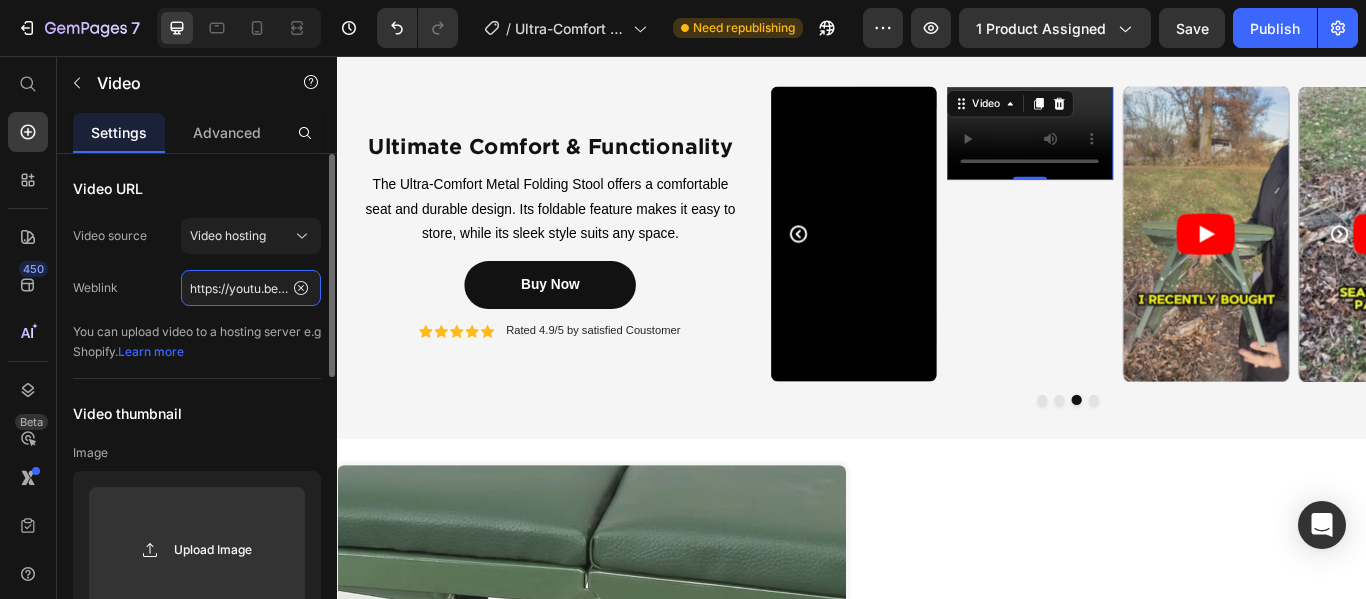 click on "https://youtu.be/cEvZn2V5ZsA?si=9Dt9Stzw8VtlM2eM" 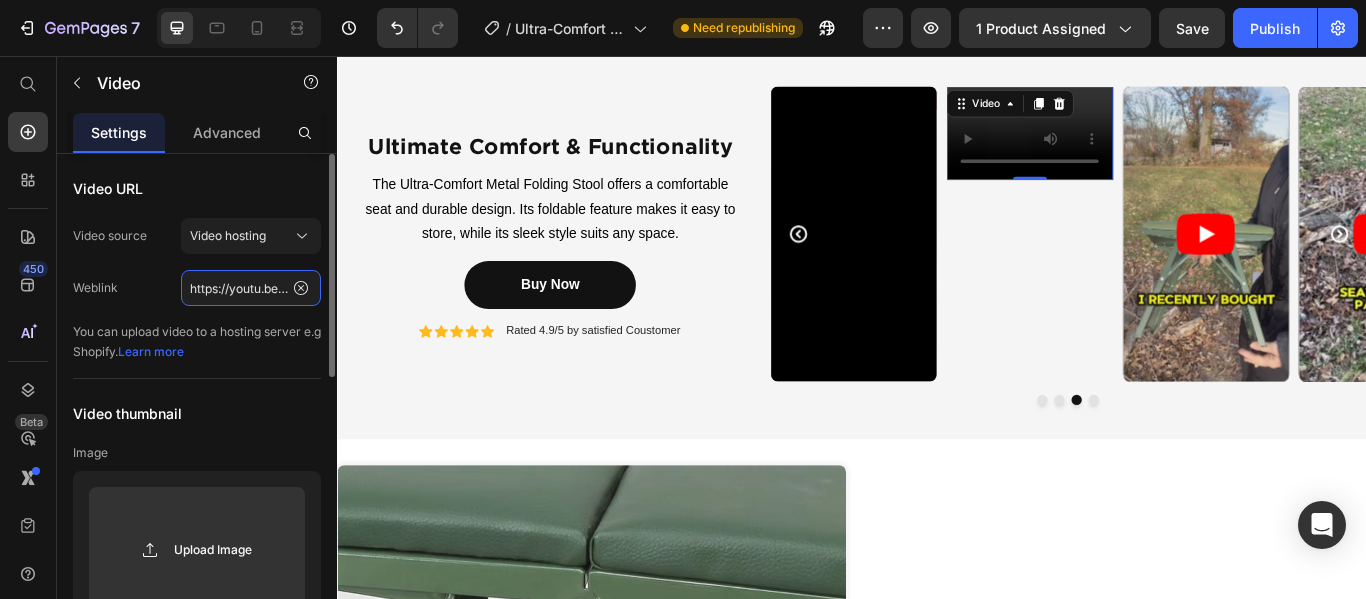 scroll, scrollTop: 0, scrollLeft: 213, axis: horizontal 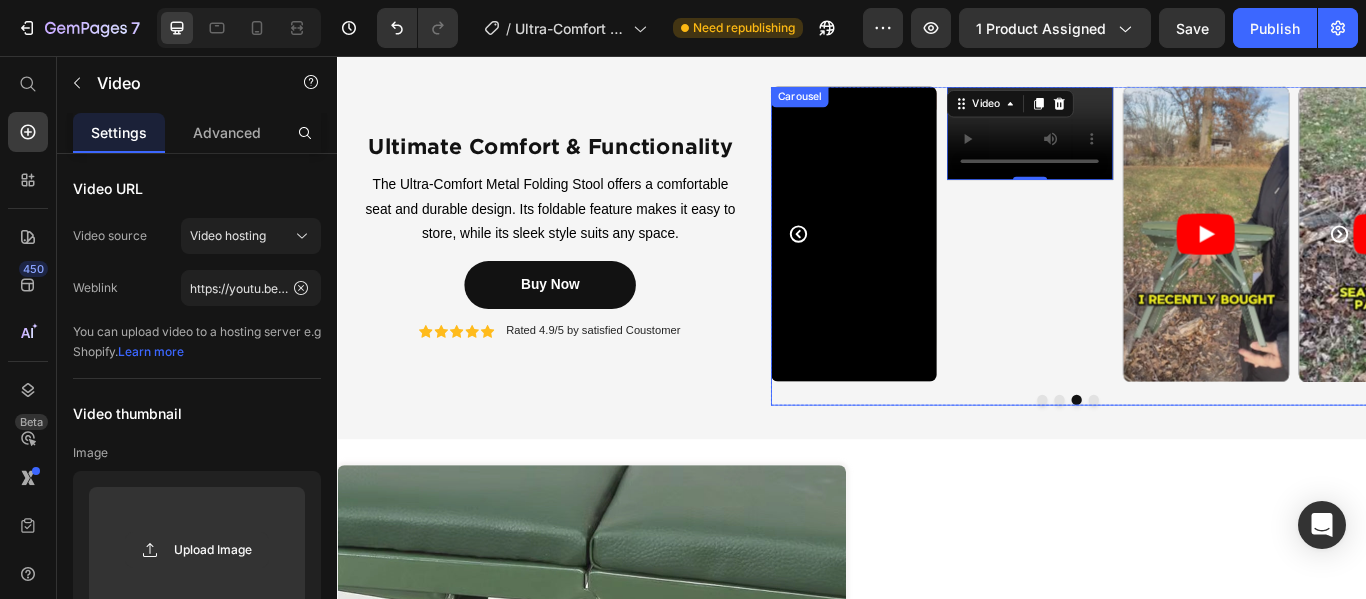 click on "Video   0" at bounding box center (1143, 263) 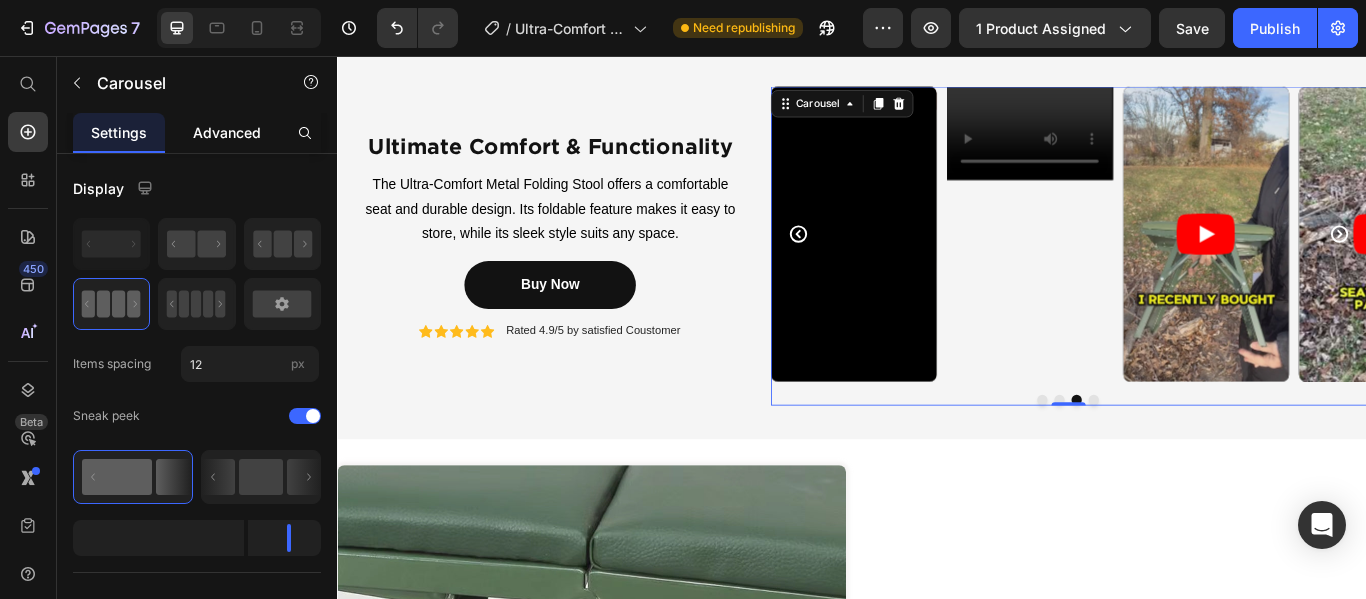 click on "Advanced" at bounding box center (227, 132) 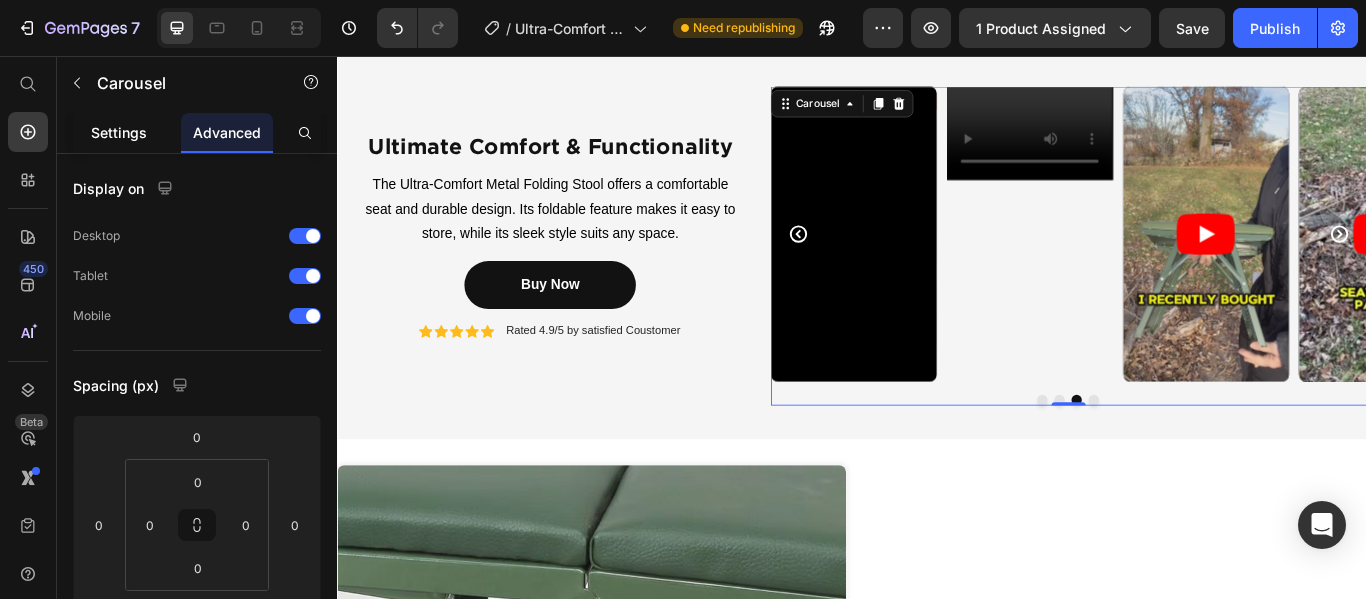 click on "Settings" at bounding box center [119, 132] 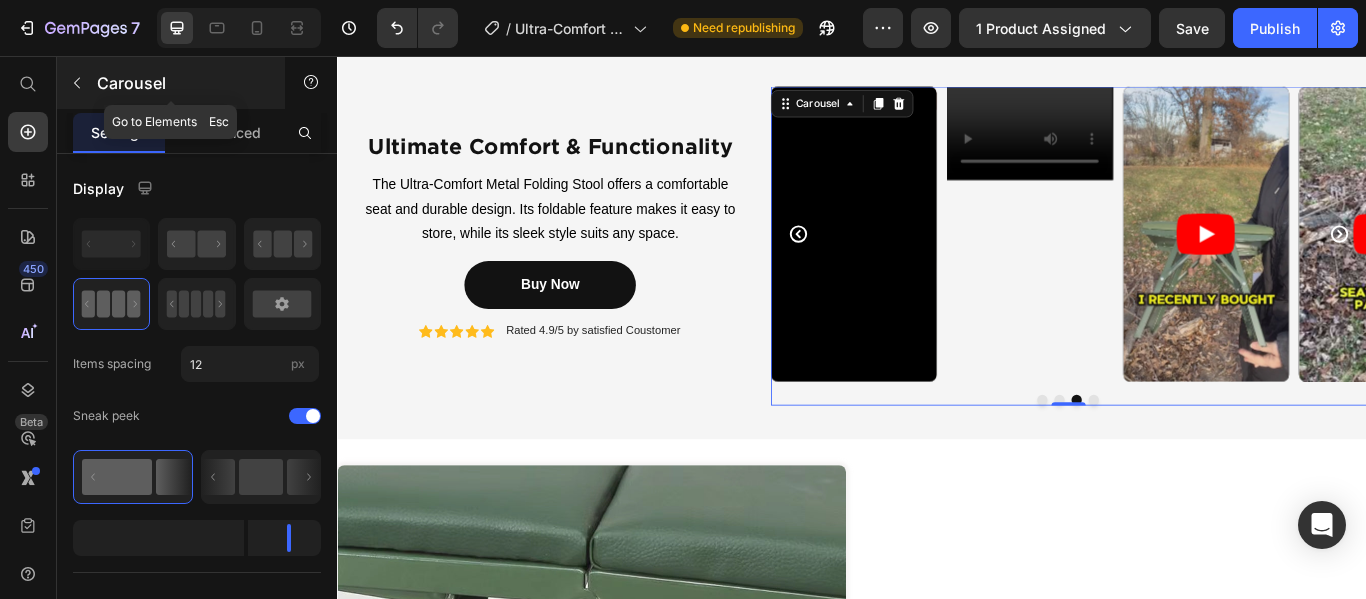click 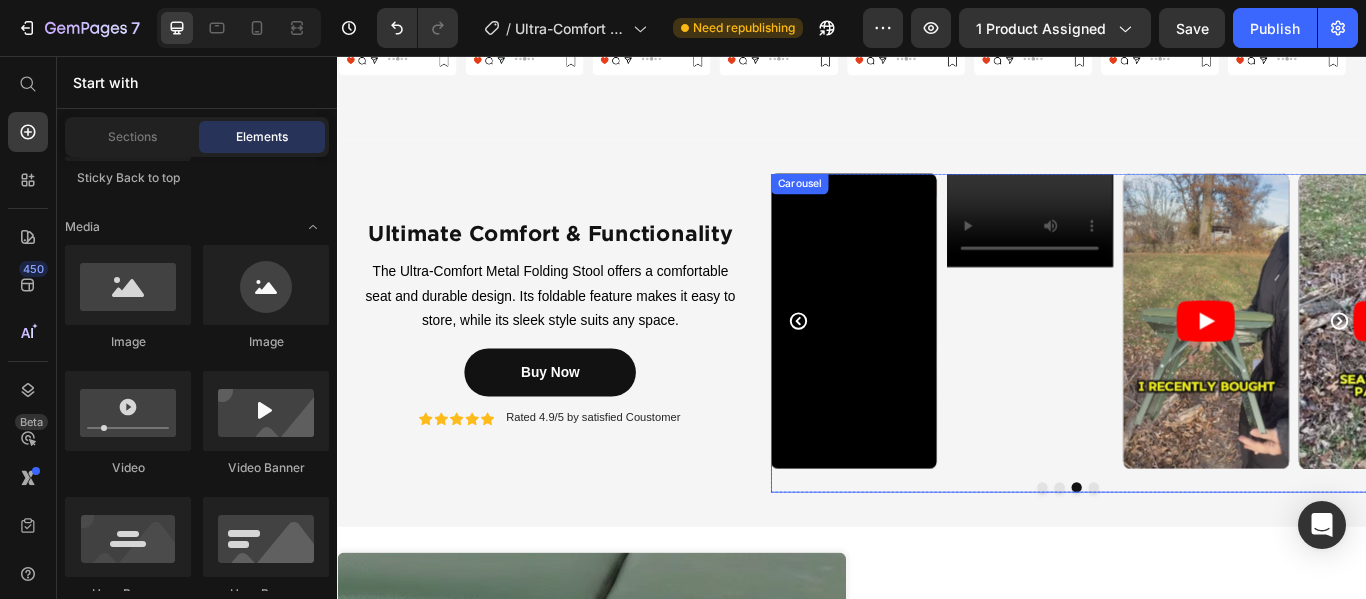 click on "Ultimate Comfort & Functionality Heading The Ultra-Comfort Metal Folding Stool offers a comfortable seat and durable design. Its foldable feature makes it easy to store, while its sleek style suits any space. Text Block Buy Now Button Icon Icon Icon Icon Icon Icon List Rated 4.9/5 by satisfied Coustomer Text Block Row Row Row
Video Video Video Video
Carousel Buy Now Button Row Row Section 3" at bounding box center [937, 379] 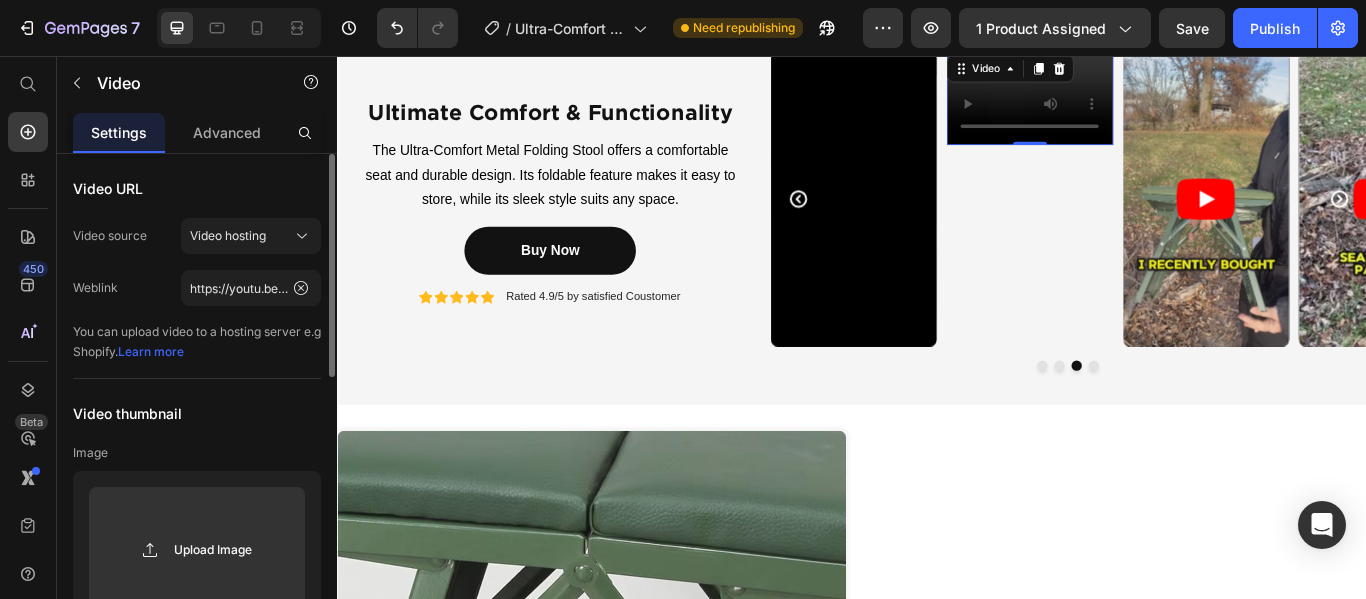 scroll, scrollTop: 2024, scrollLeft: 0, axis: vertical 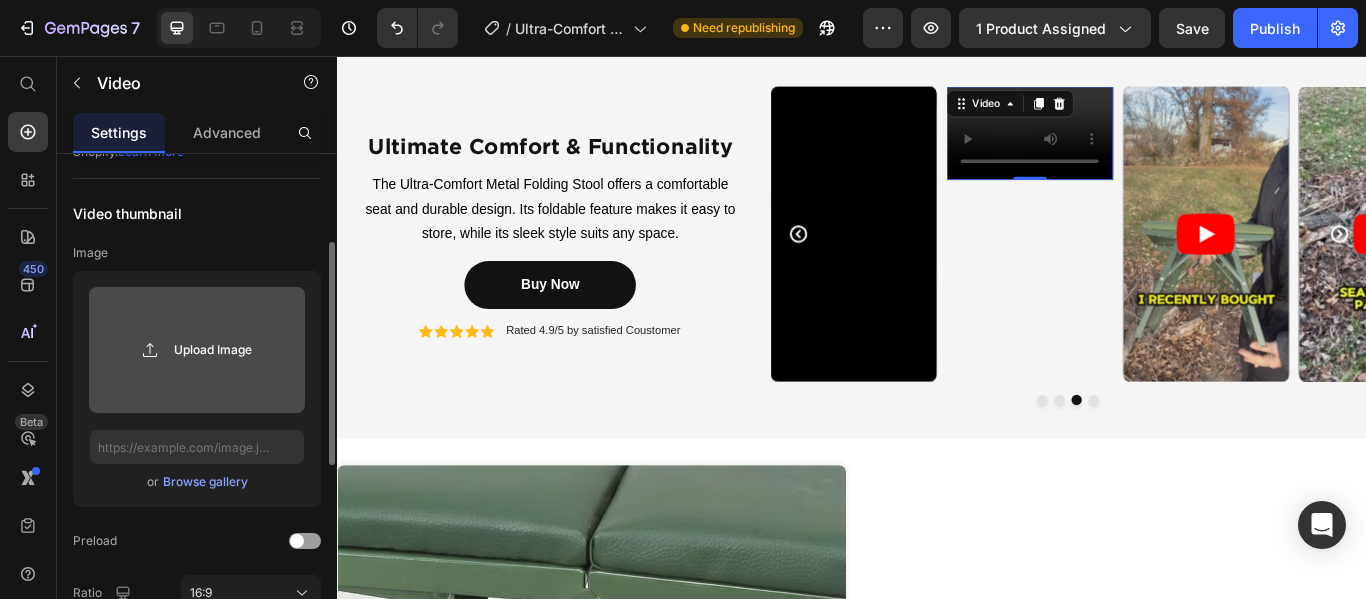 click 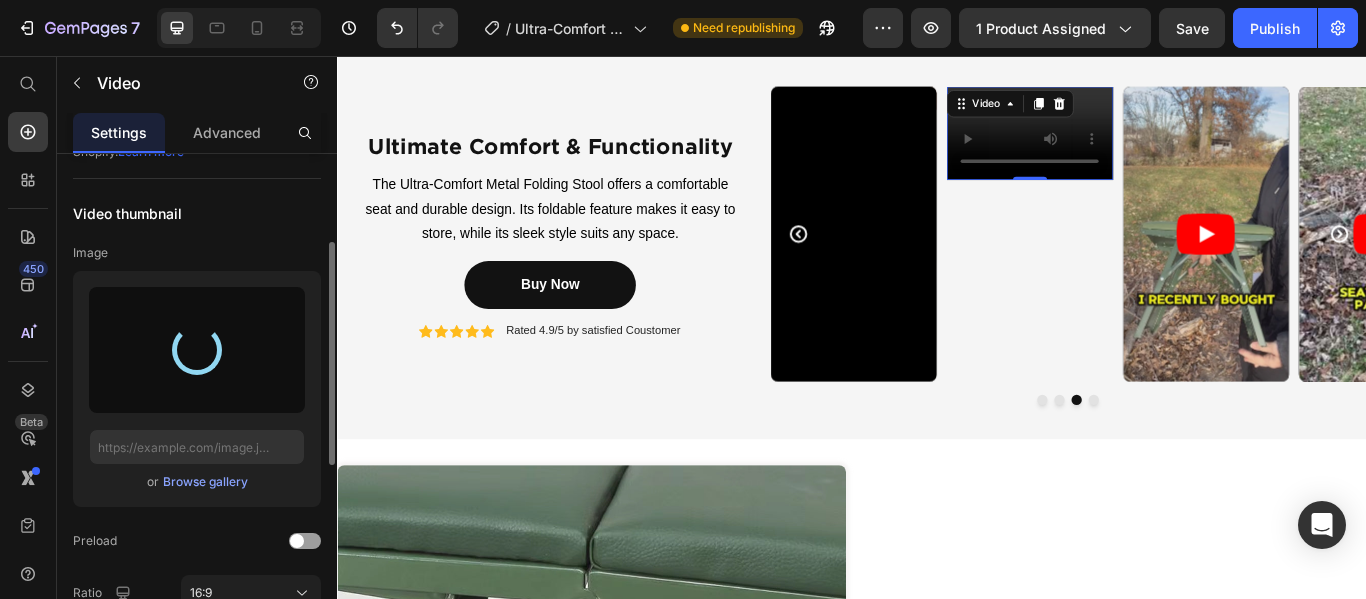 type on "https://cdn.shopify.com/s/files/1/0670/1907/9893/files/gempages_564414310927827979-71ece5bf-3214-4409-a31c-b8ef9578180b.jpg" 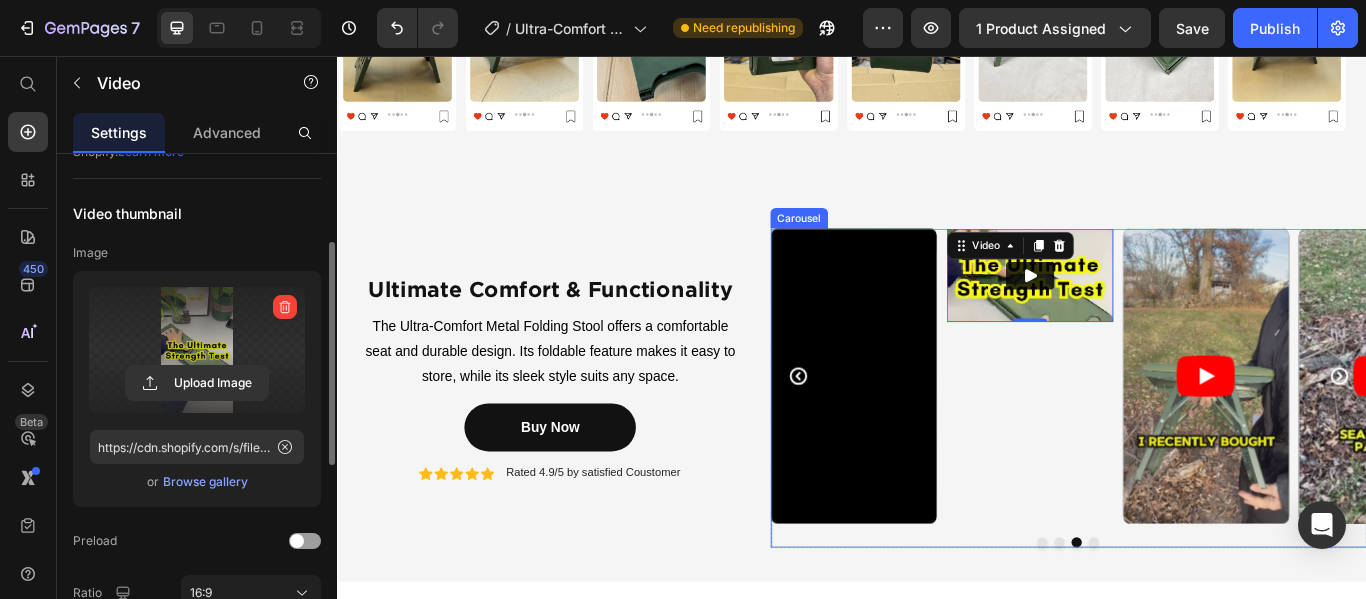 scroll, scrollTop: 1824, scrollLeft: 0, axis: vertical 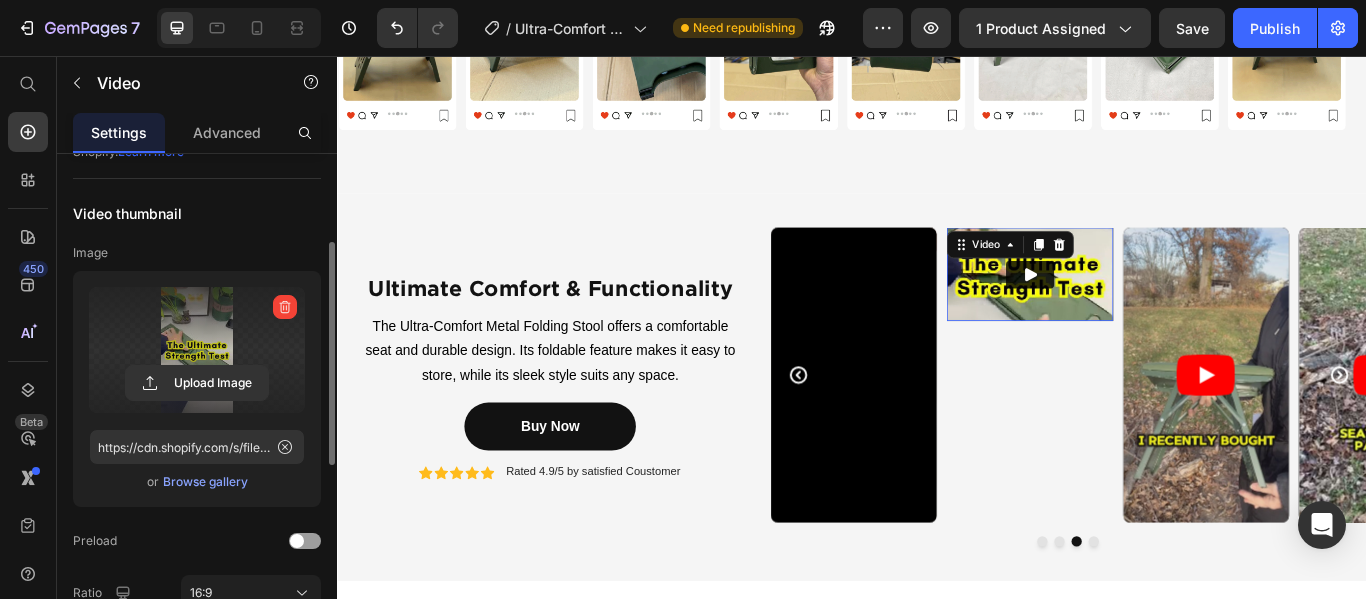 drag, startPoint x: 1146, startPoint y: 394, endPoint x: 1128, endPoint y: 621, distance: 227.71254 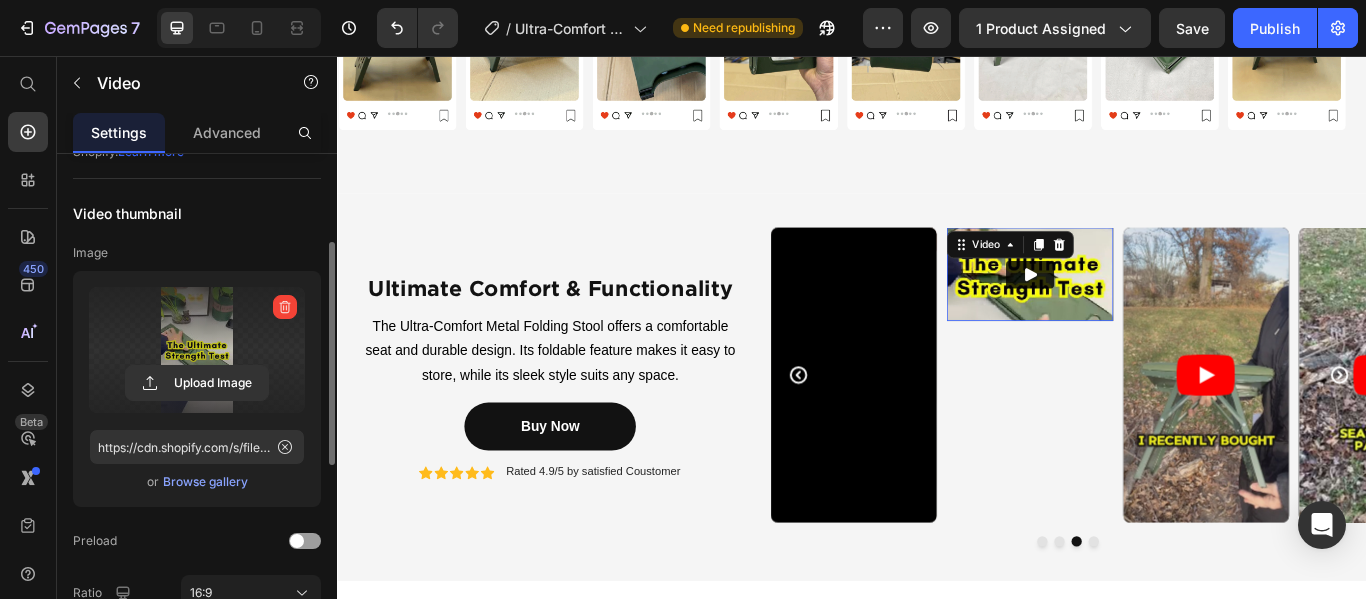 click at bounding box center (1143, 310) 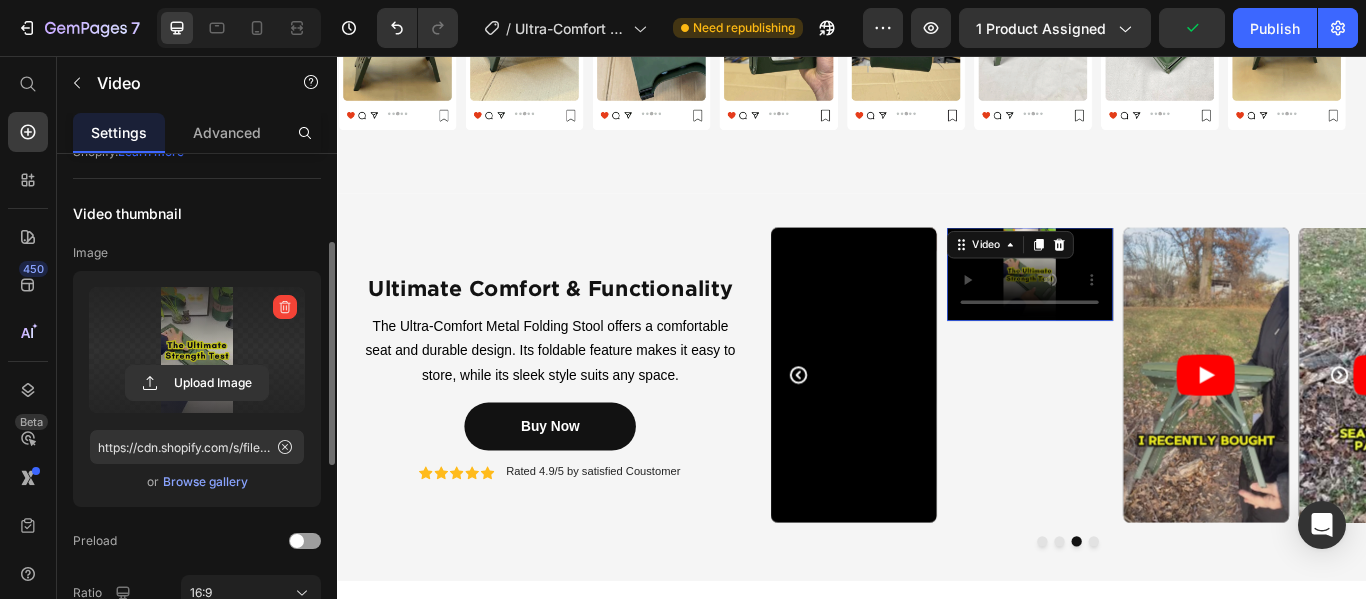 scroll, scrollTop: 0, scrollLeft: 0, axis: both 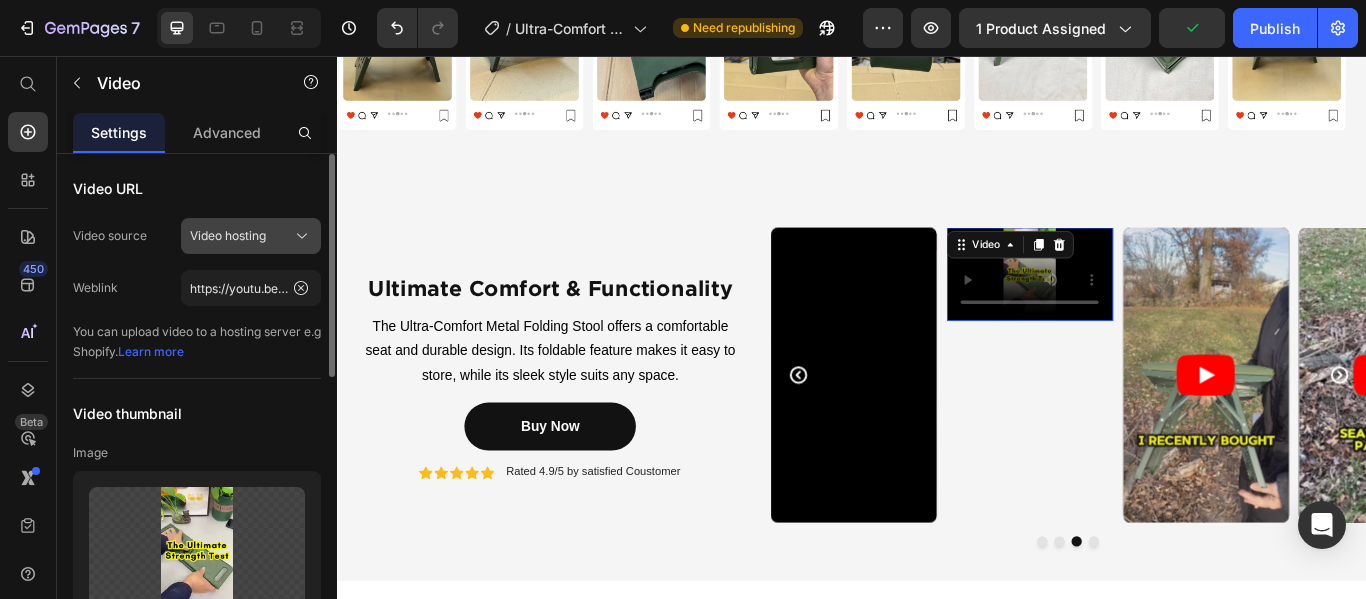 click on "Video hosting" at bounding box center (251, 236) 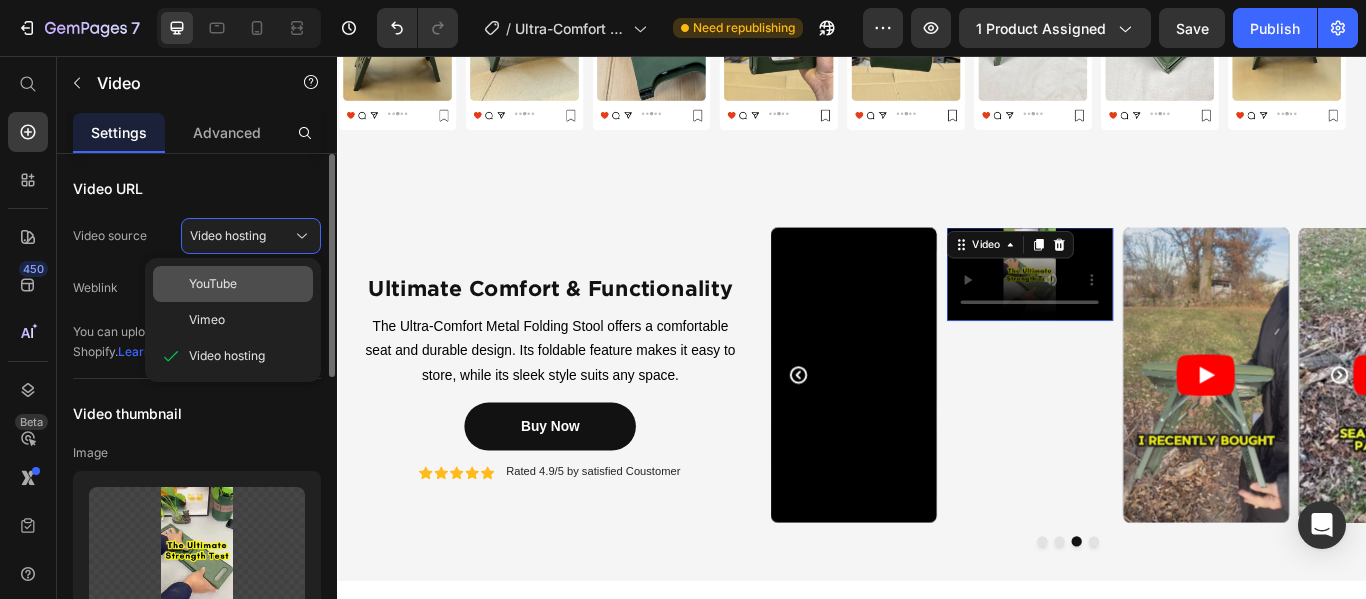 click on "YouTube" at bounding box center [213, 284] 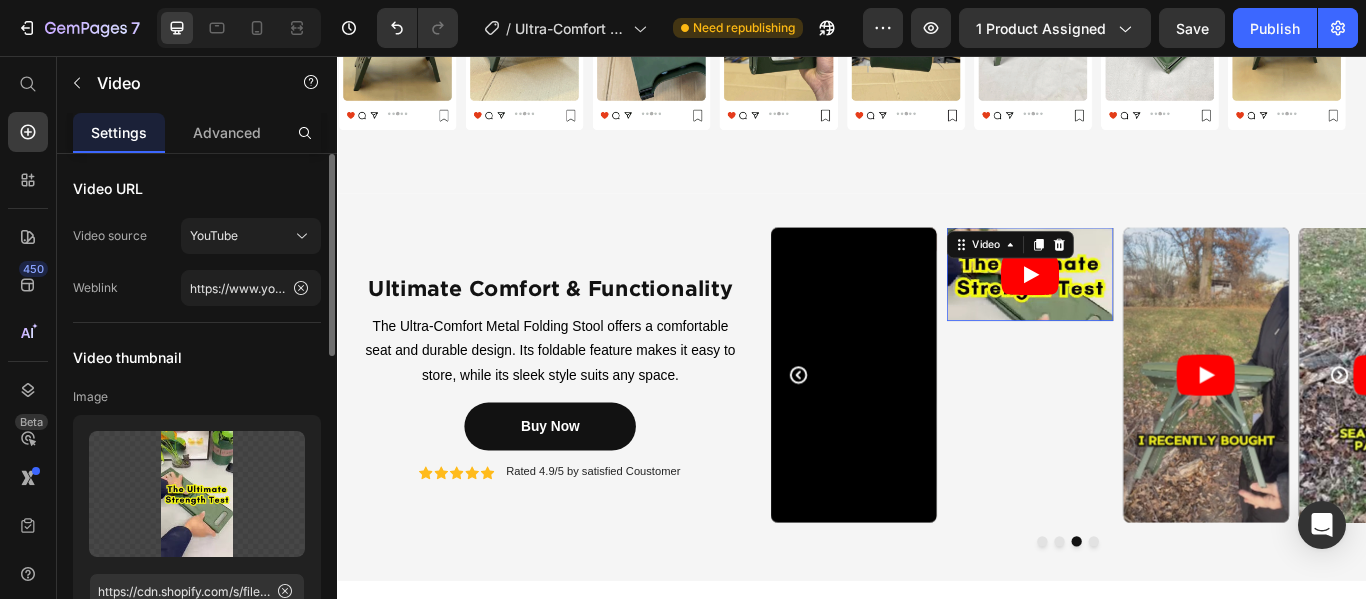 click at bounding box center [1143, 310] 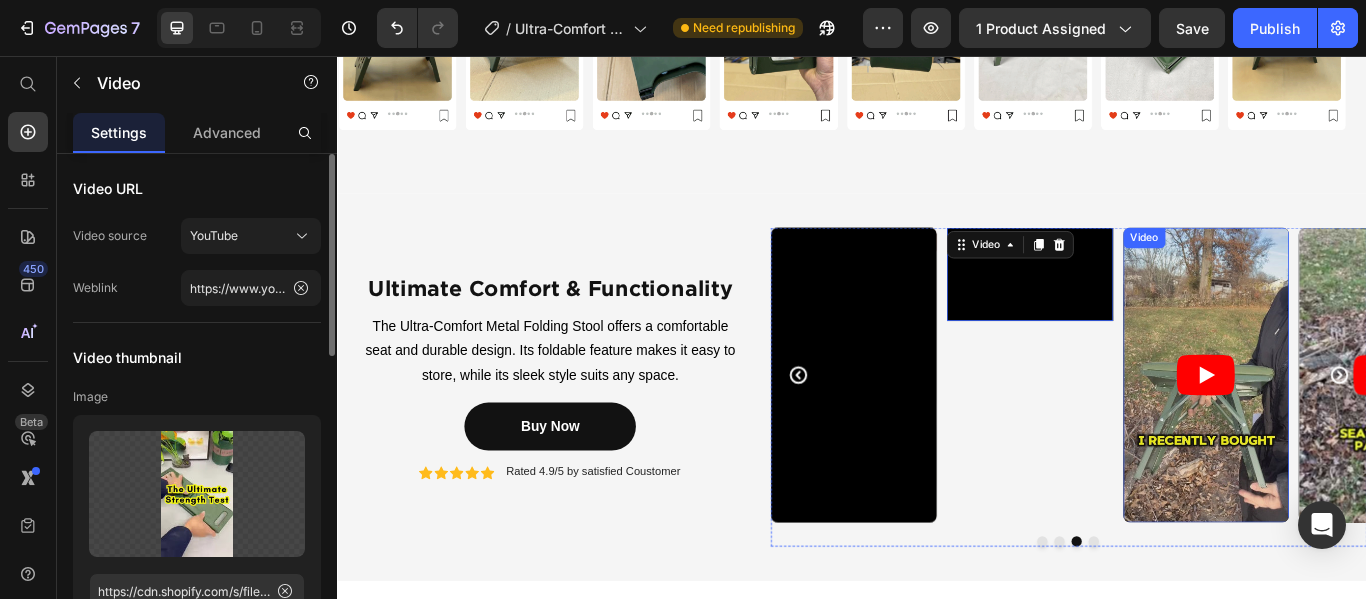 click at bounding box center [1349, 428] 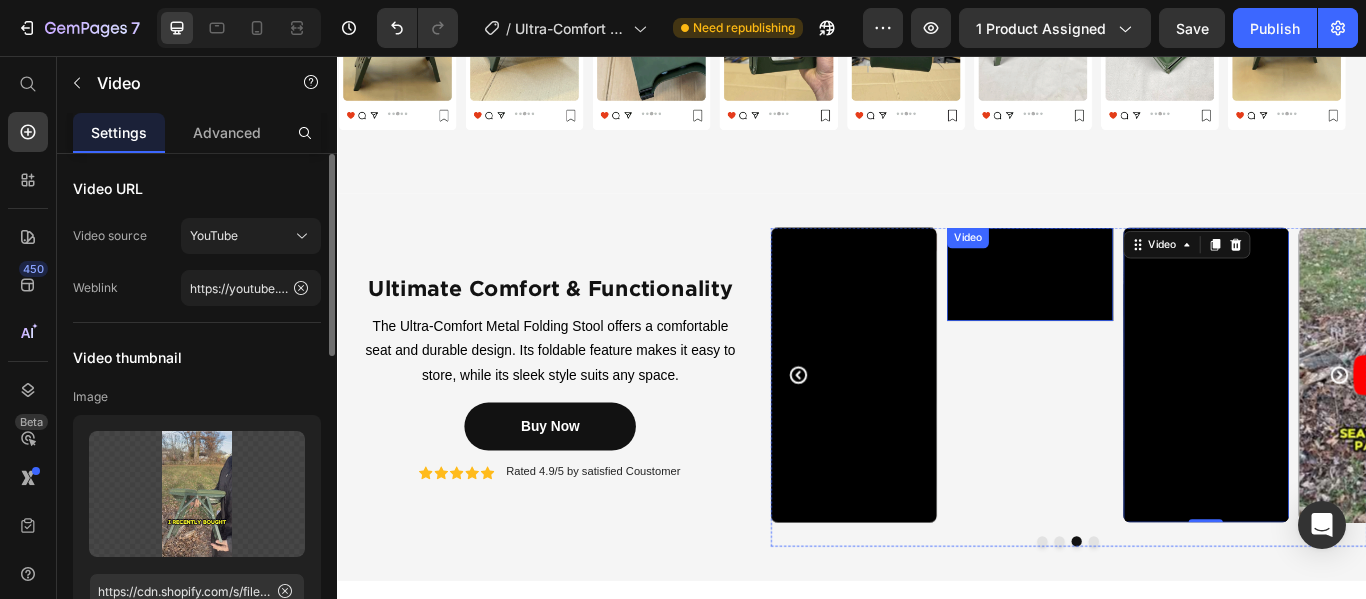 click on "Video" at bounding box center (1071, 268) 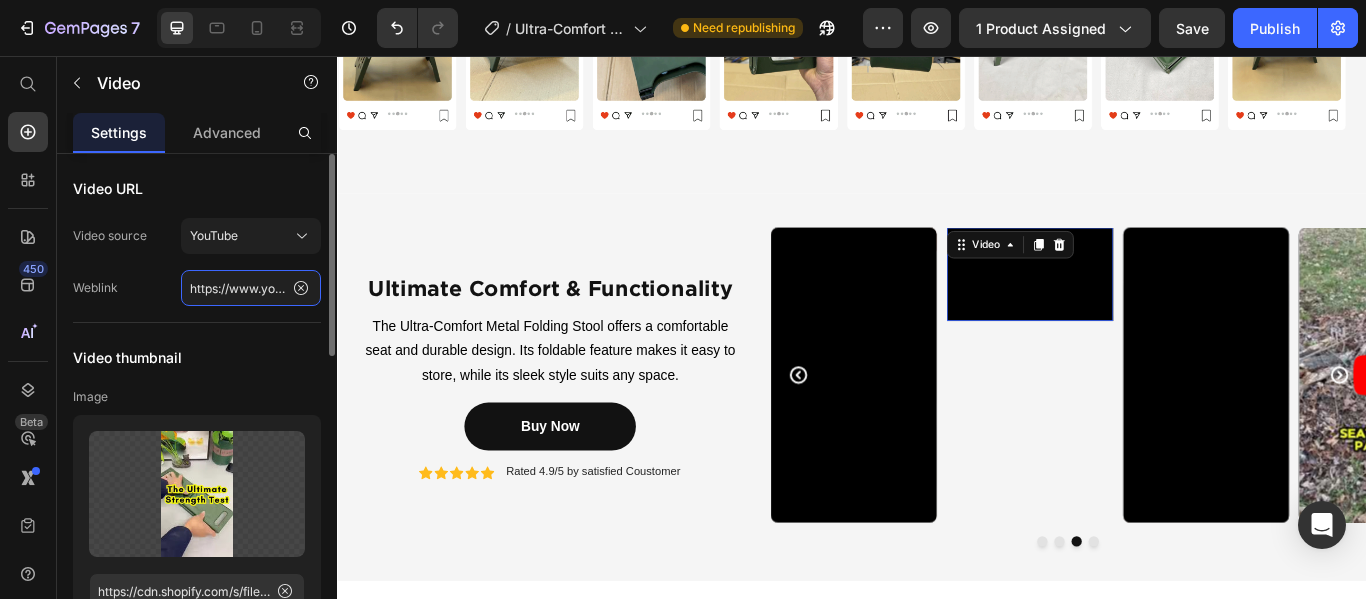 click on "https://www.youtube.com/watch?v=cyzh48XRS4M" 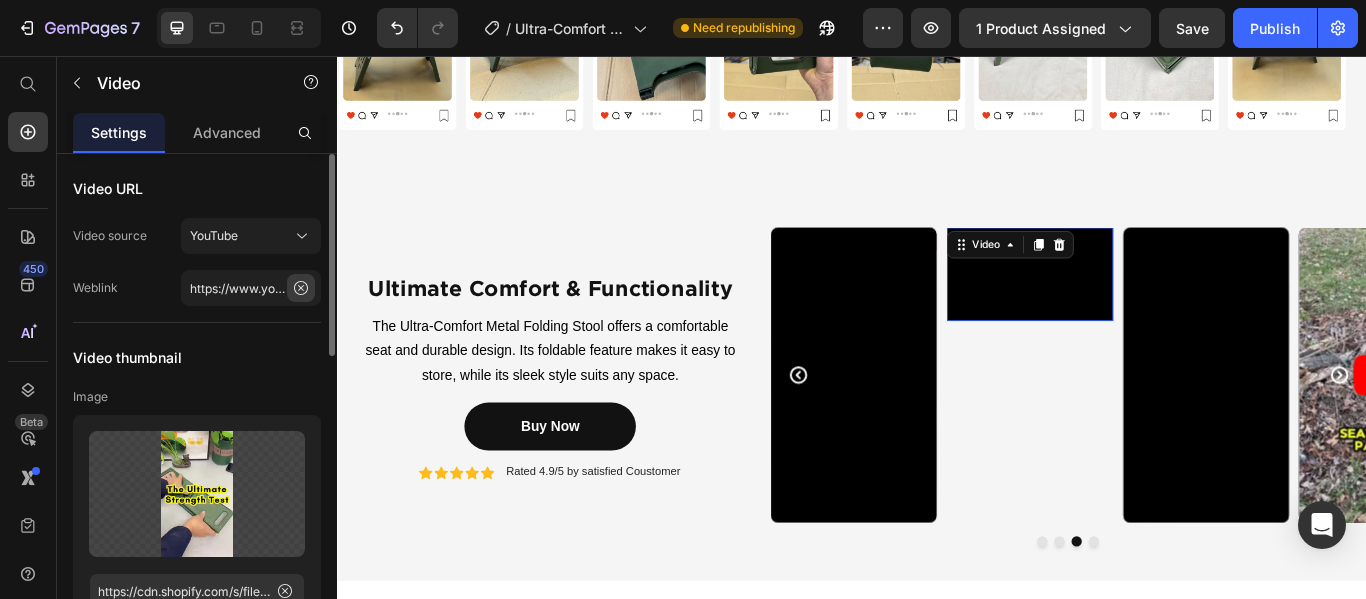click 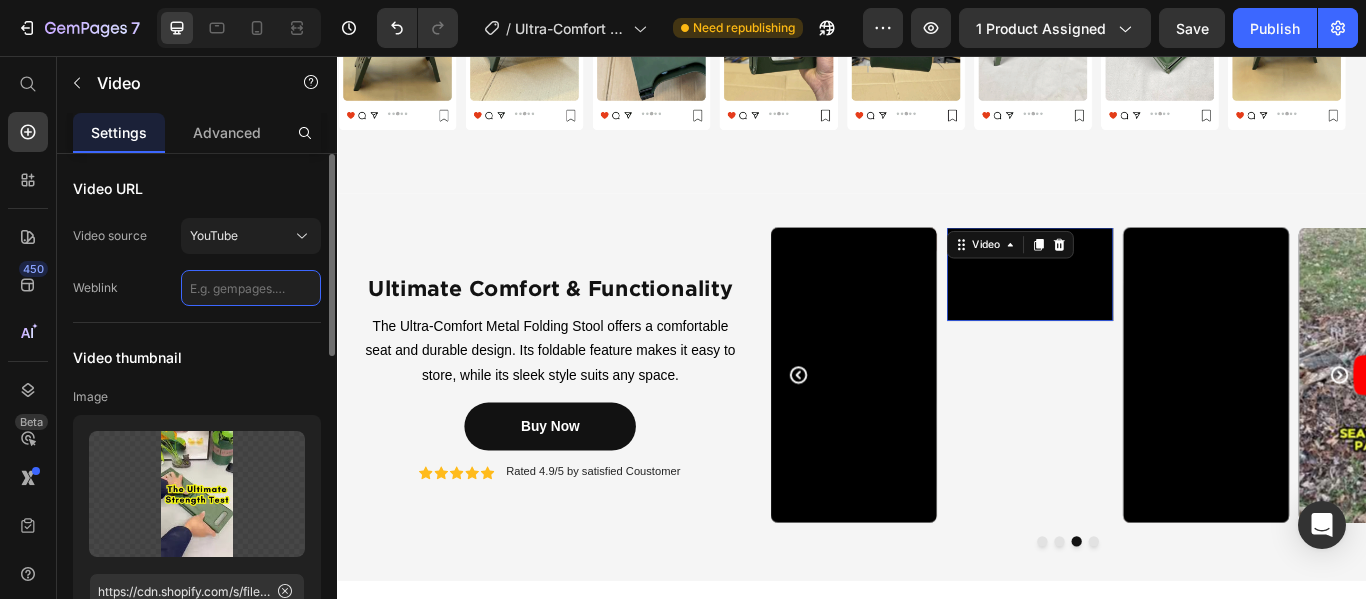 click 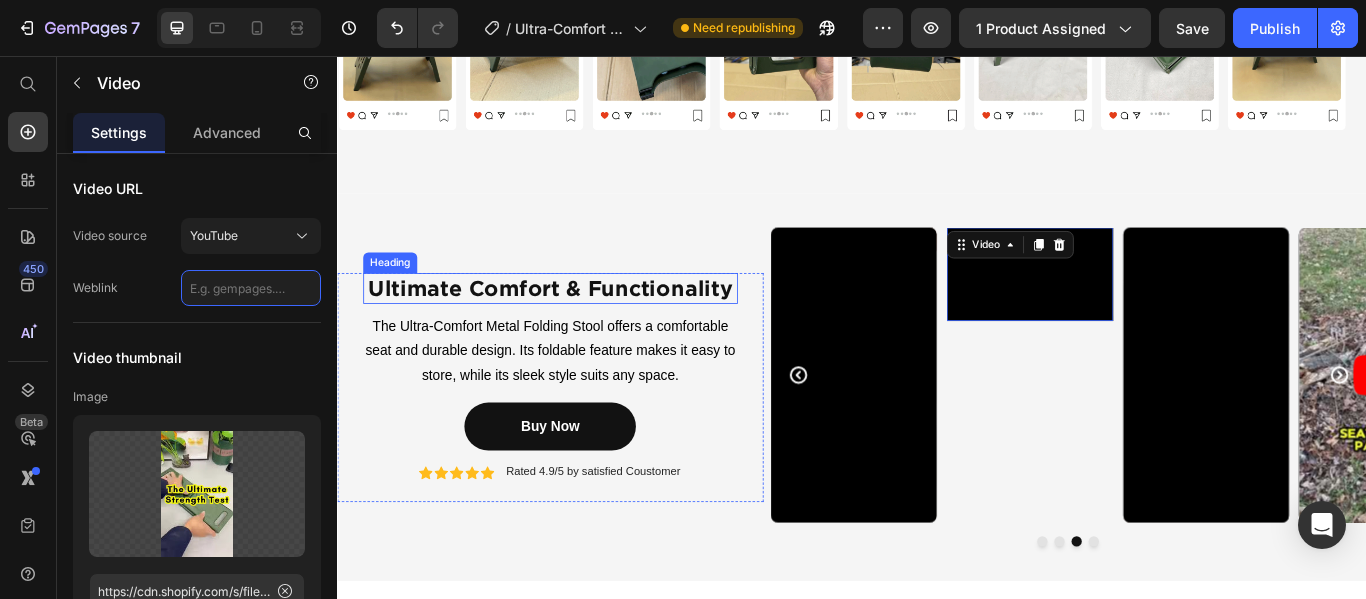 paste on "https://www.youtube.com/watch?v=cEvZn2V5ZsA" 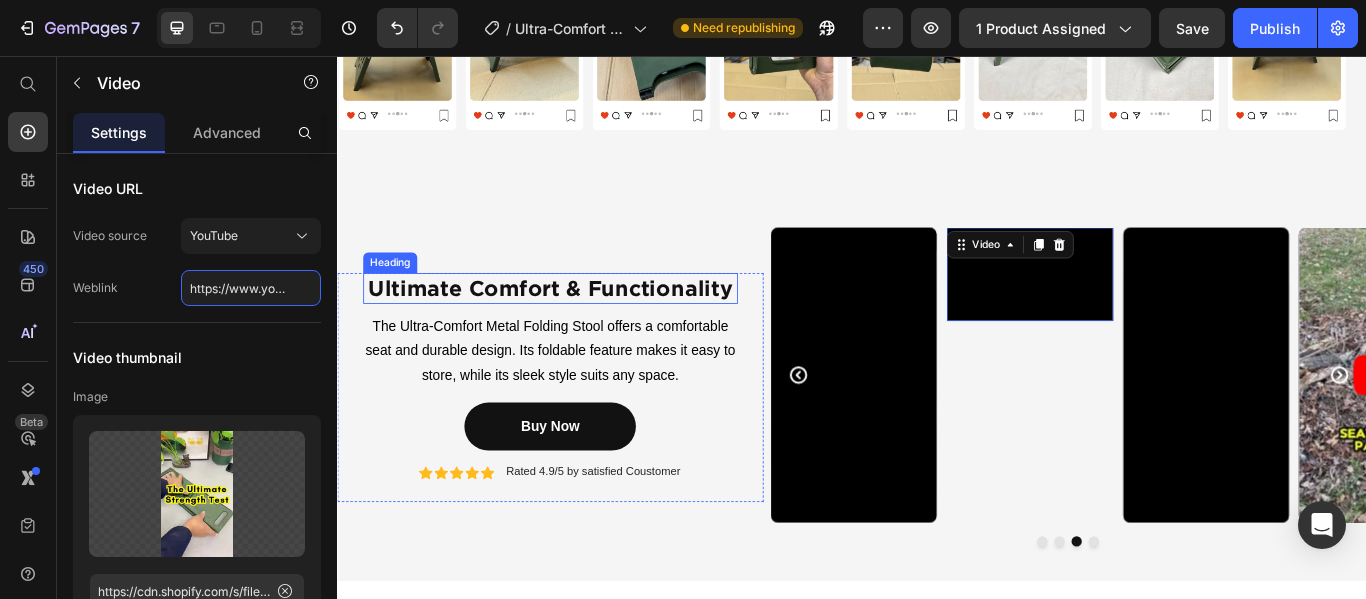 scroll, scrollTop: 0, scrollLeft: 188, axis: horizontal 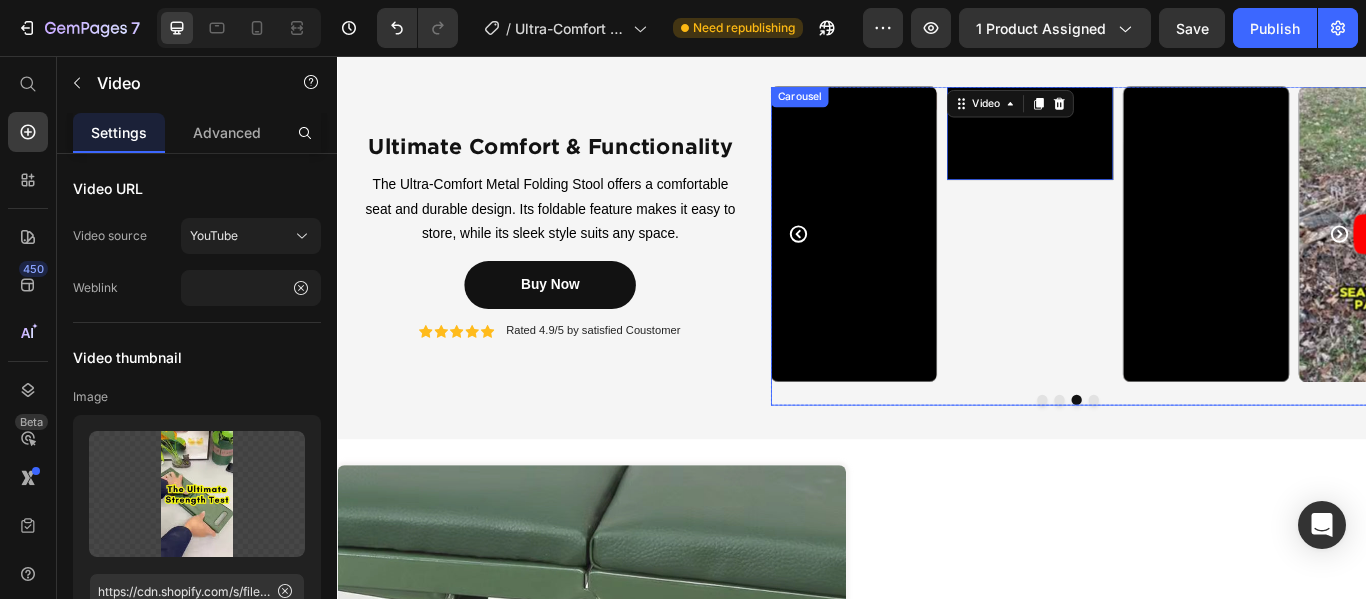 click at bounding box center (1219, 457) 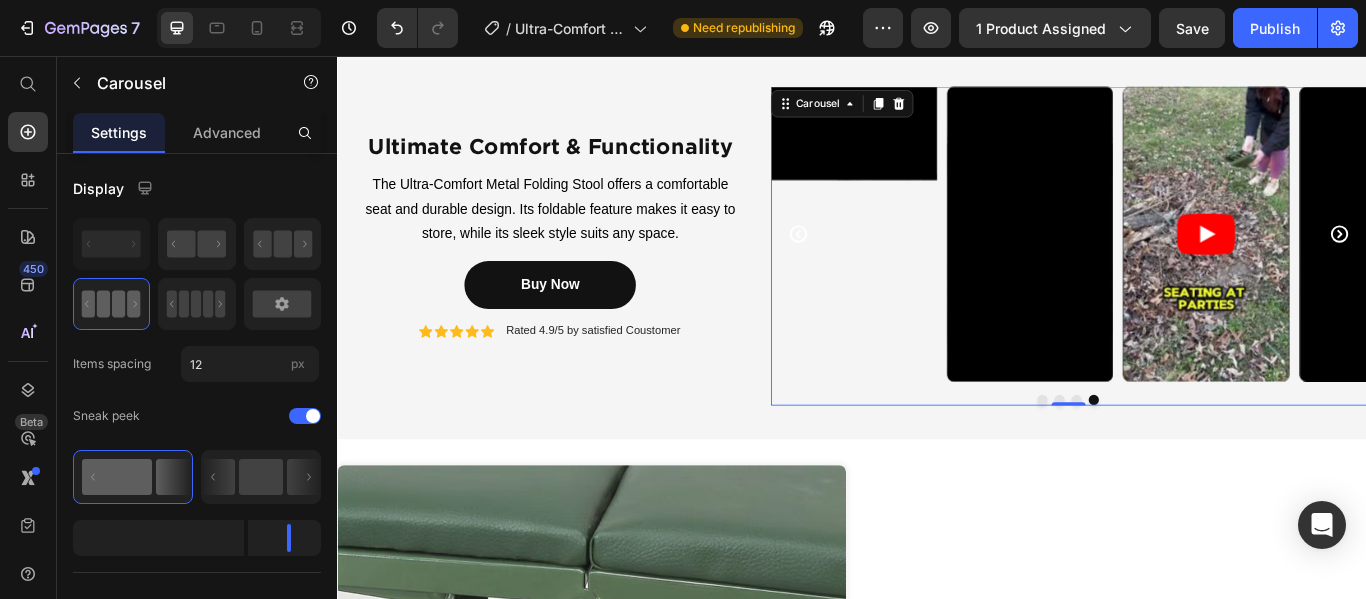 click at bounding box center (1179, 457) 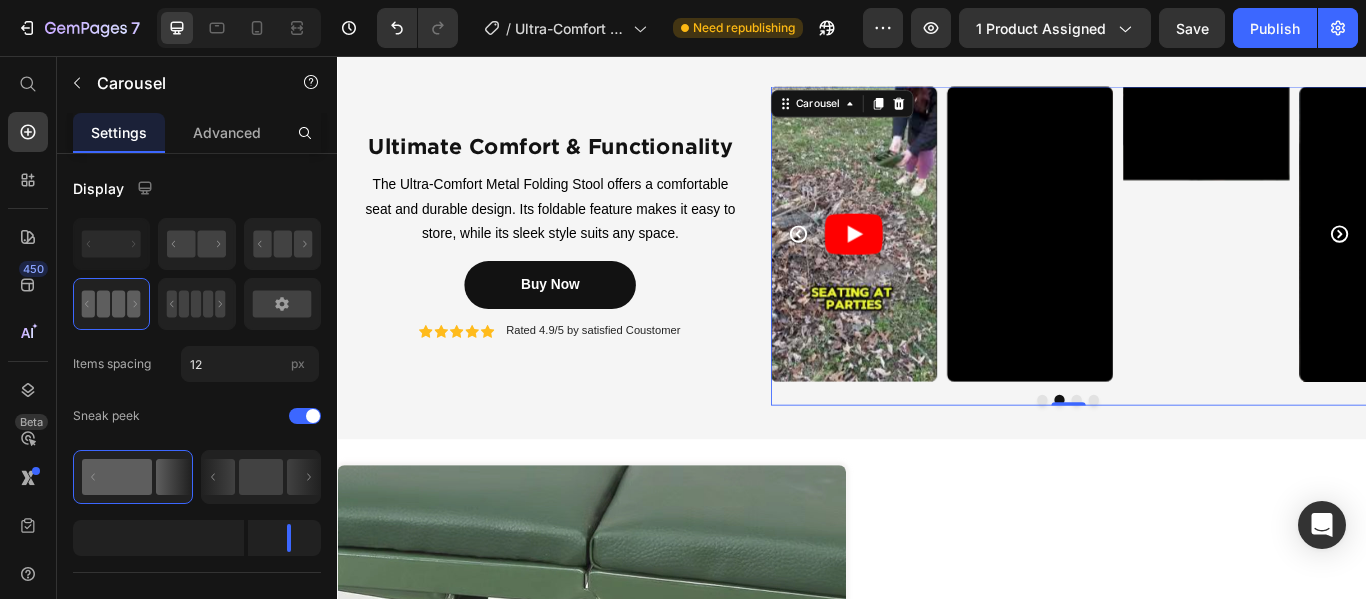 click at bounding box center (1199, 457) 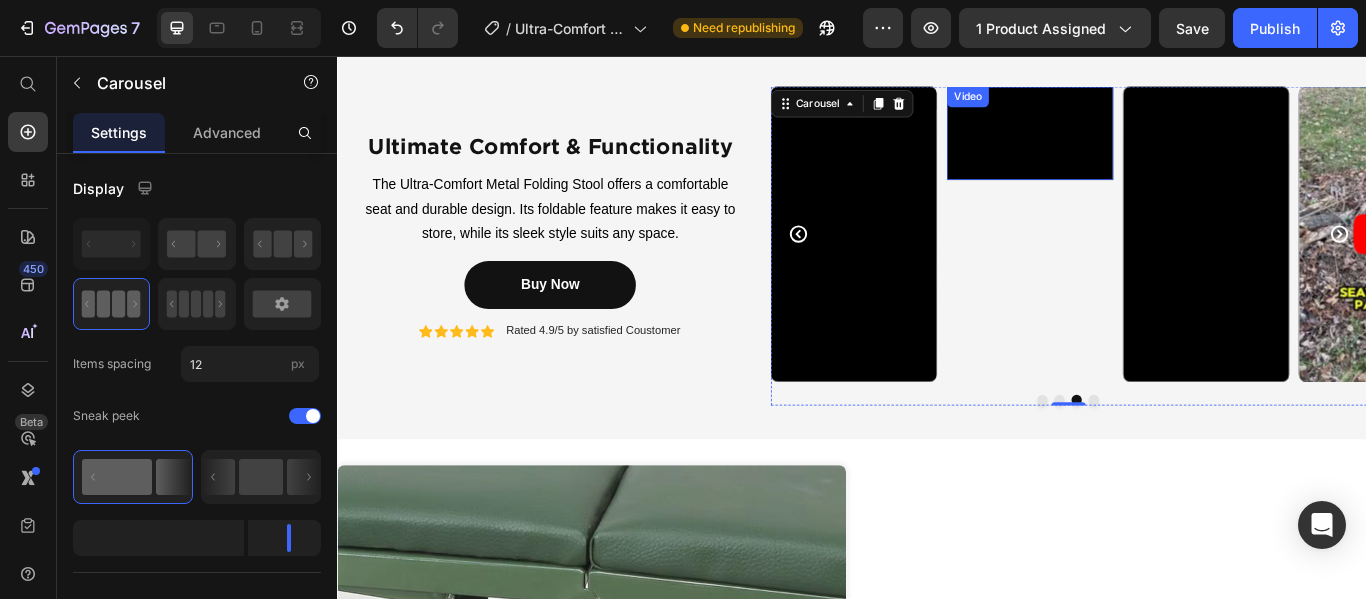 click on "Video" at bounding box center [1071, 103] 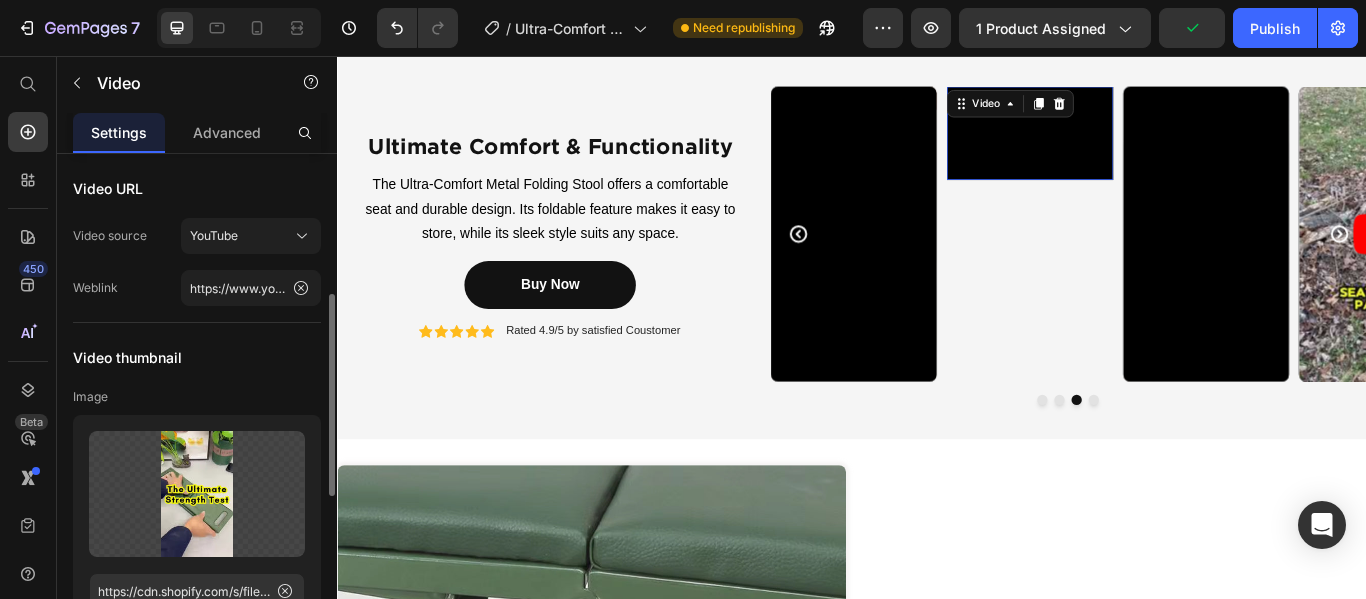 scroll, scrollTop: 200, scrollLeft: 0, axis: vertical 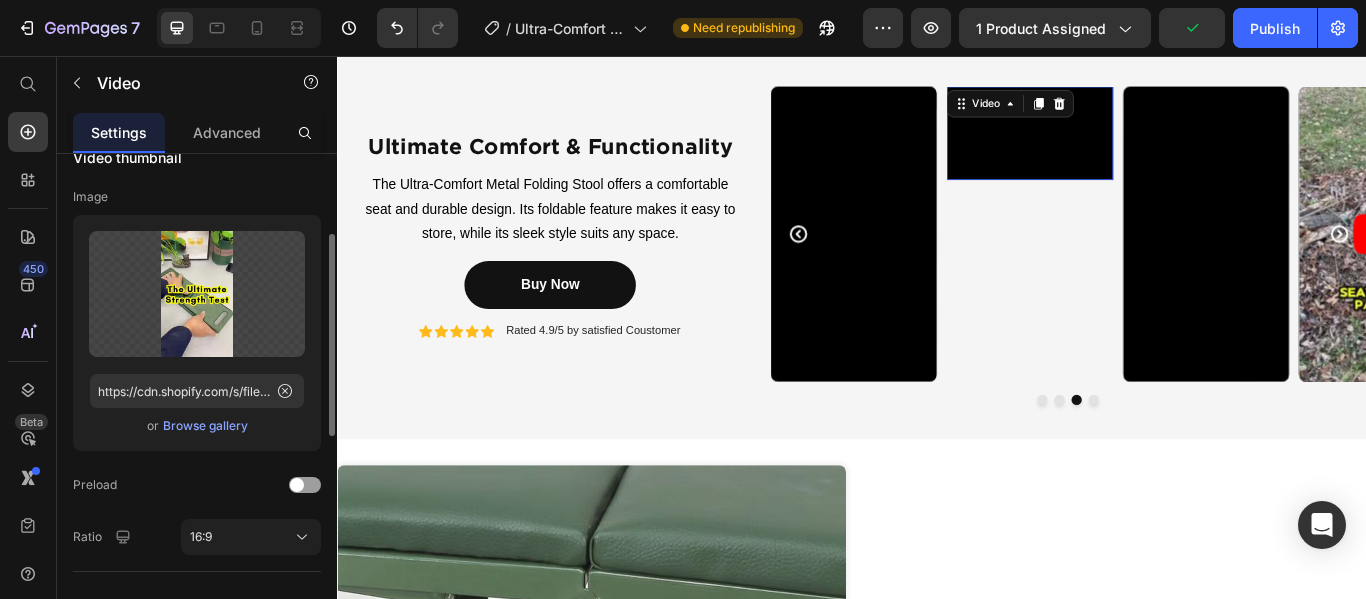 click on "Video thumbnail Image Upload Image https://cdn.shopify.com/s/files/1/0670/1907/9893/files/gempages_564414310927827979-71ece5bf-3214-4409-a31c-b8ef9578180b.jpg or Browse gallery Preload Ratio 16:9" 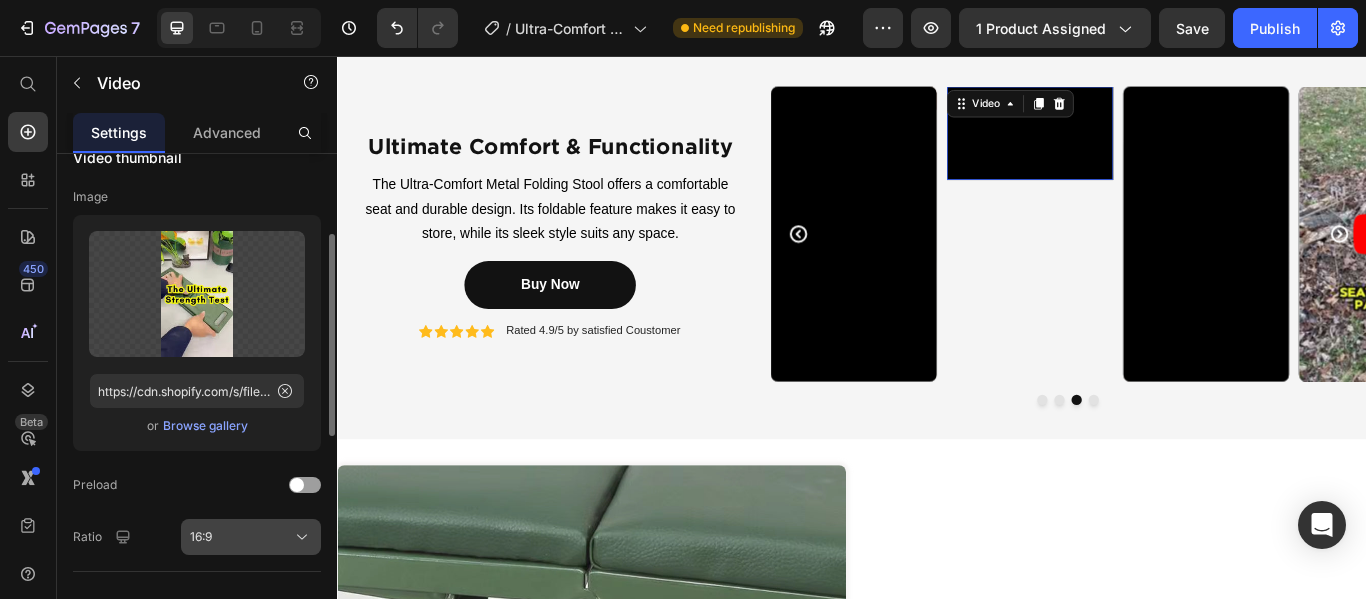 click on "16:9" 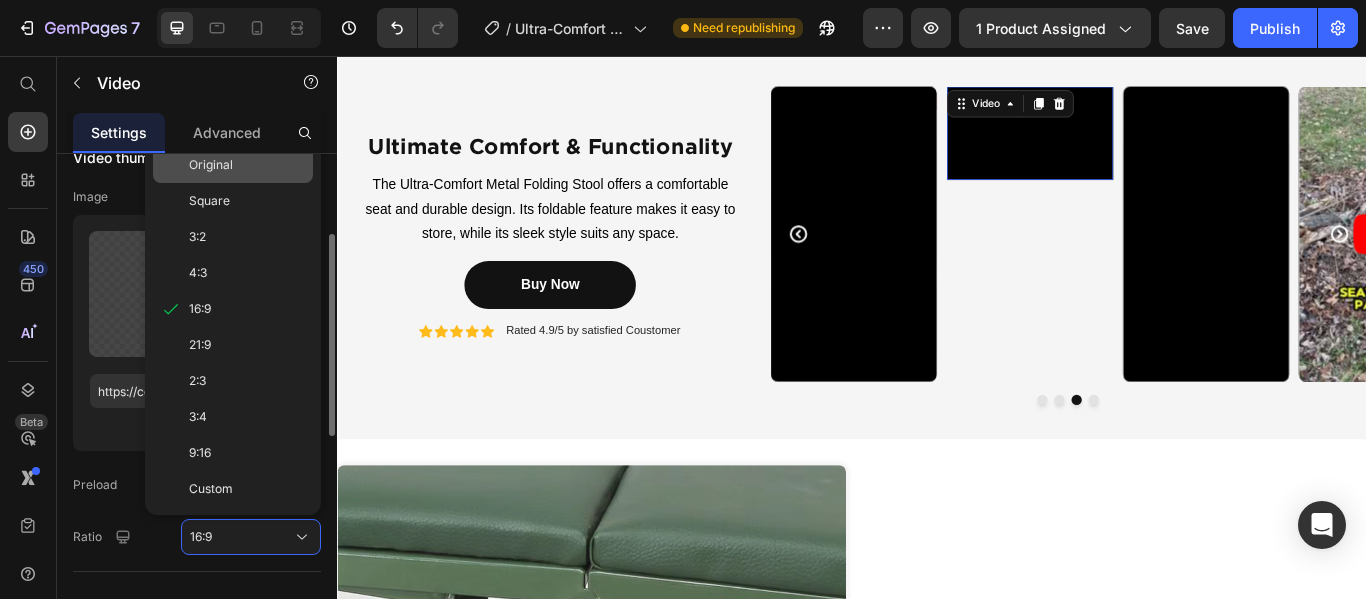 click on "Original" at bounding box center [247, 165] 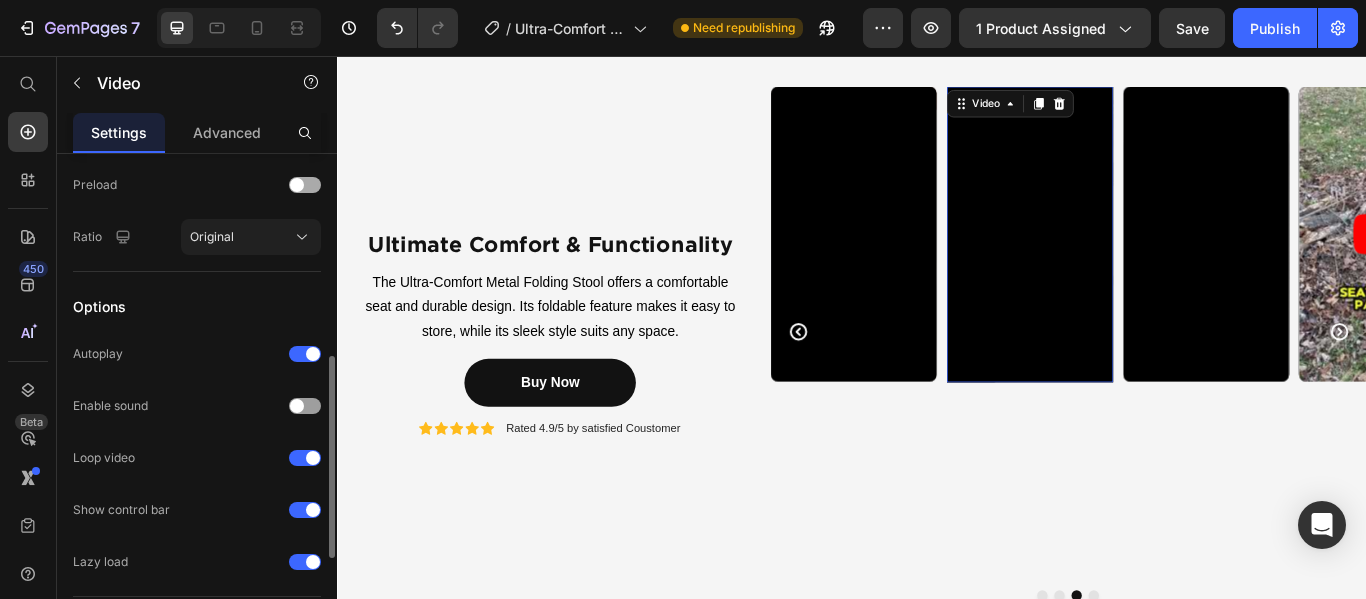 scroll, scrollTop: 700, scrollLeft: 0, axis: vertical 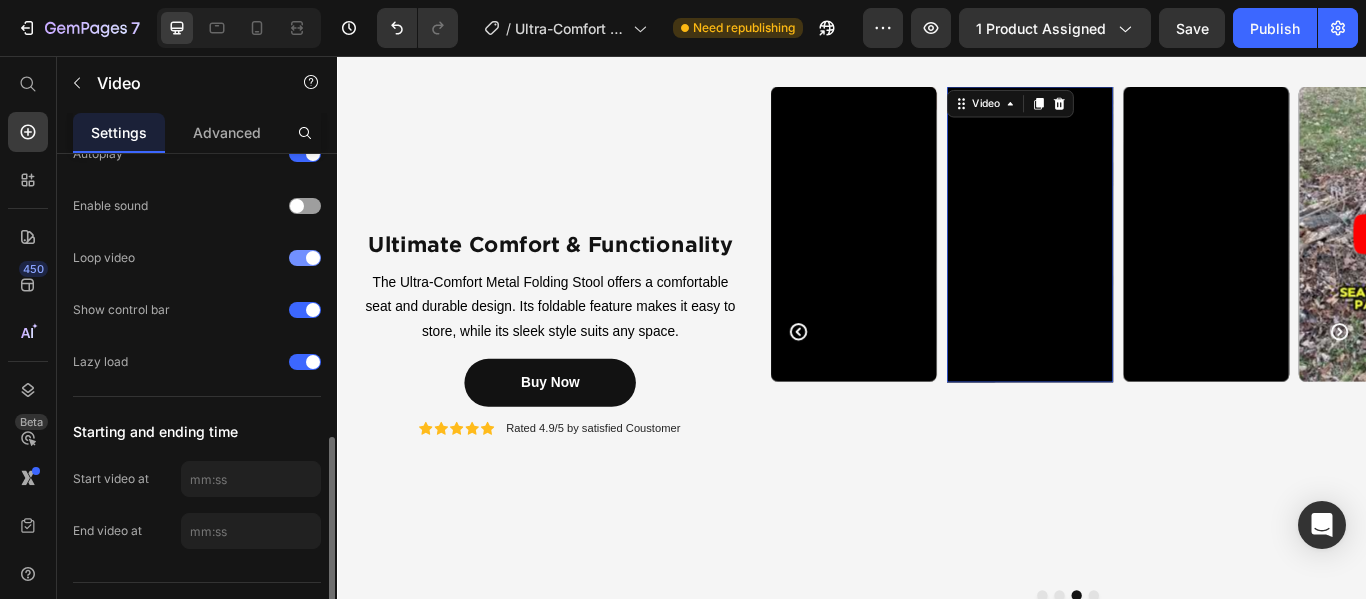 click at bounding box center (313, 258) 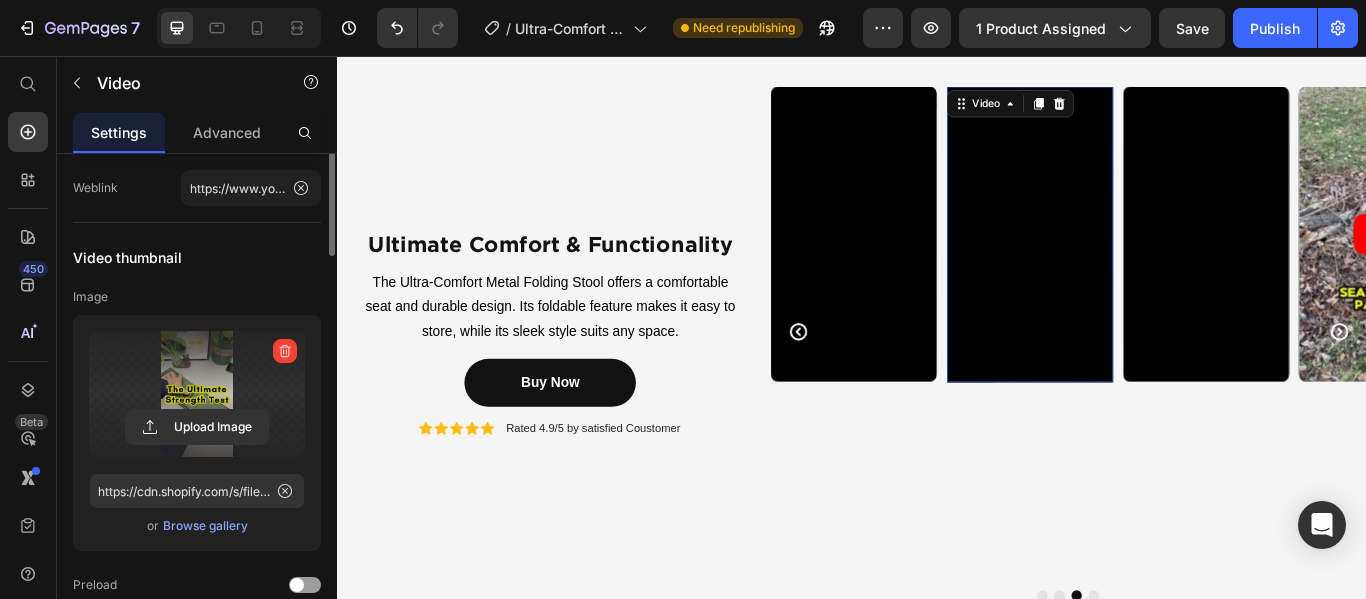 scroll, scrollTop: 0, scrollLeft: 0, axis: both 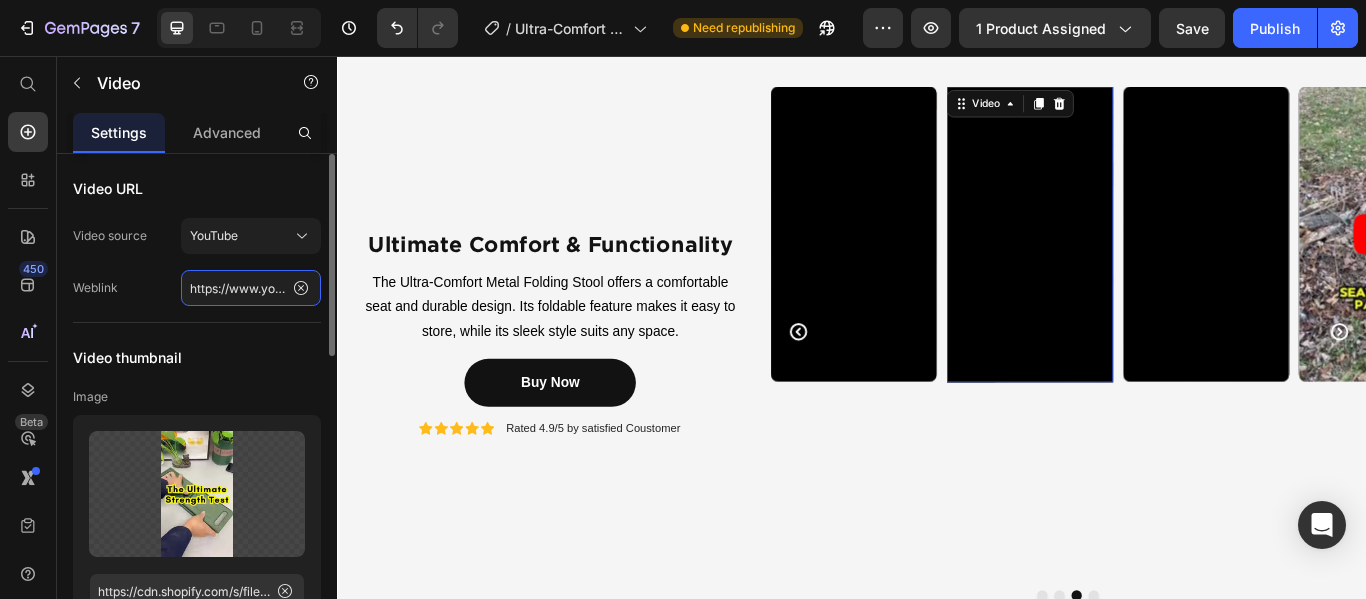 click on "https://www.youtube.com/watch?v=cEvZn2V5ZsA" 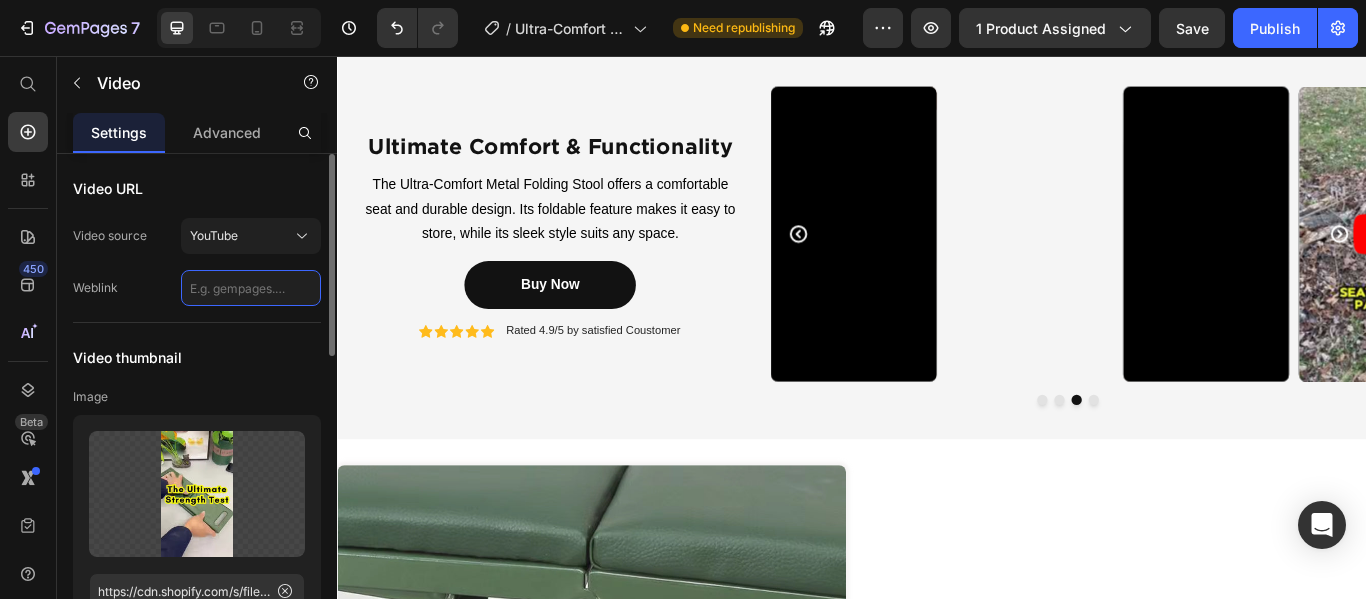 paste on "https://www.youtube.com/watch?v=fZF-E31k0Xg" 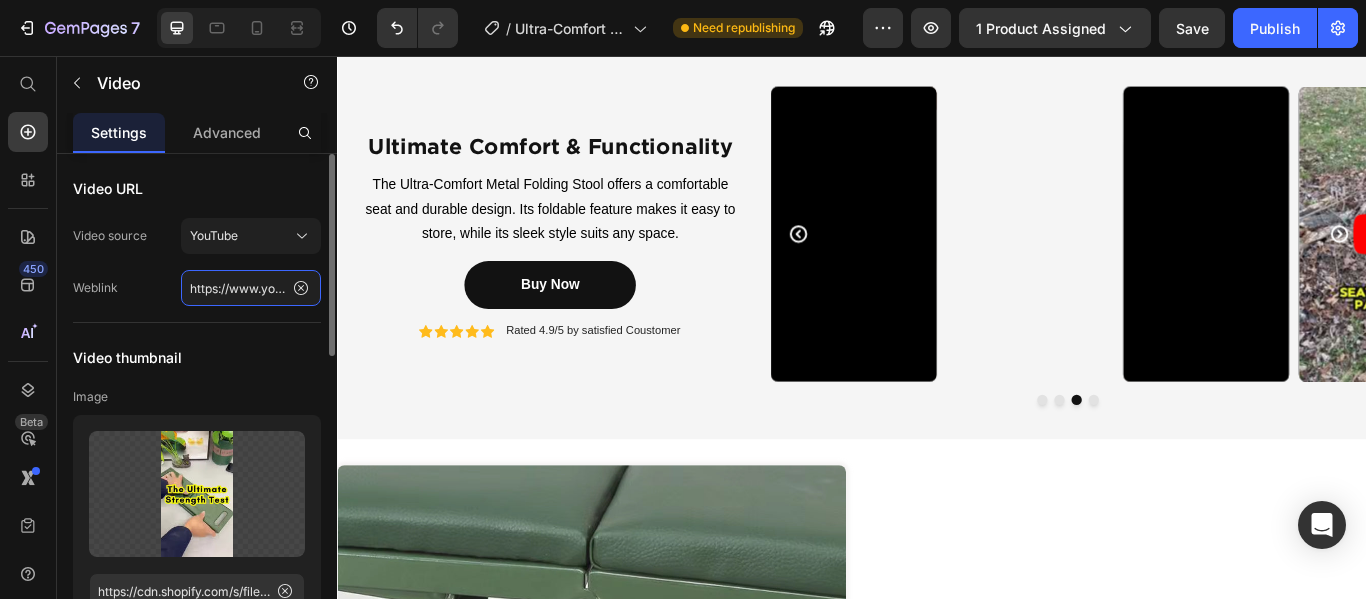scroll, scrollTop: 0, scrollLeft: 181, axis: horizontal 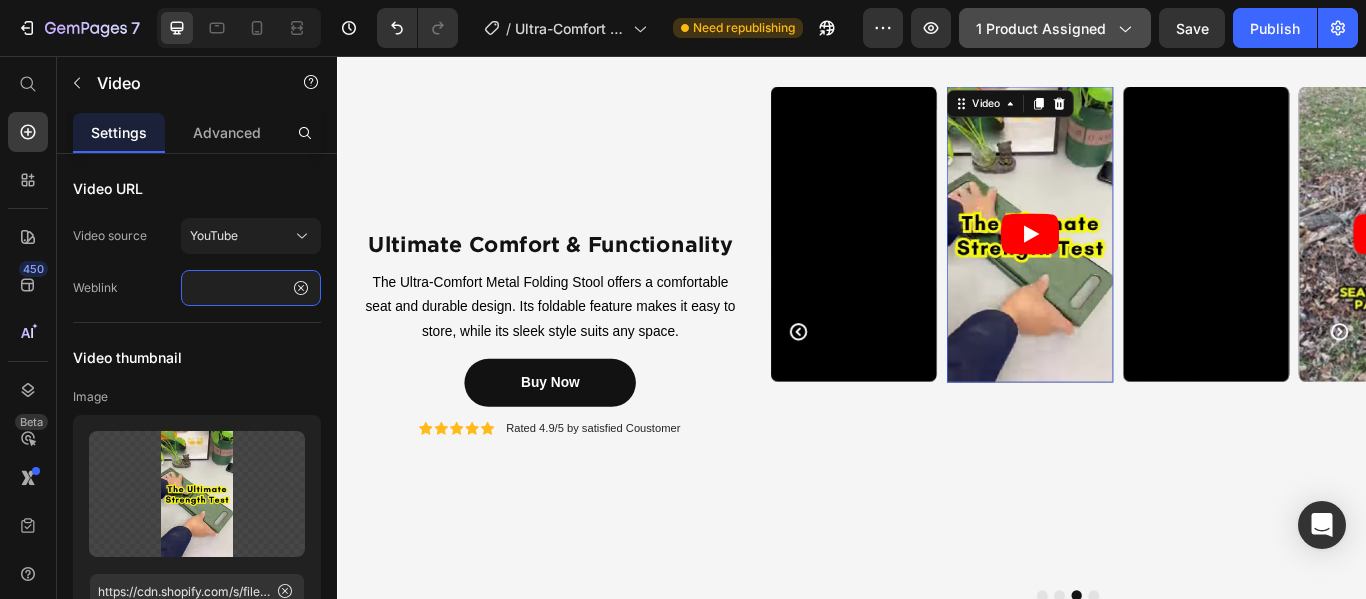 type on "https://www.youtube.com/watch?v=fZF-E31k0Xg" 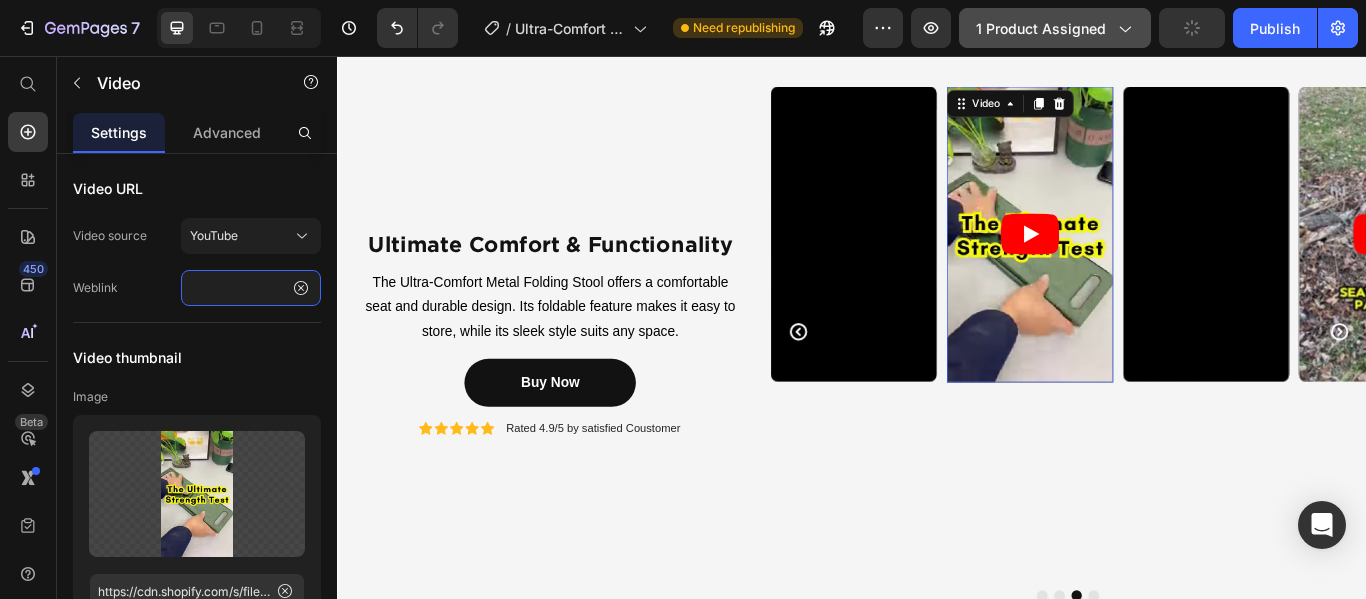 scroll, scrollTop: 0, scrollLeft: 0, axis: both 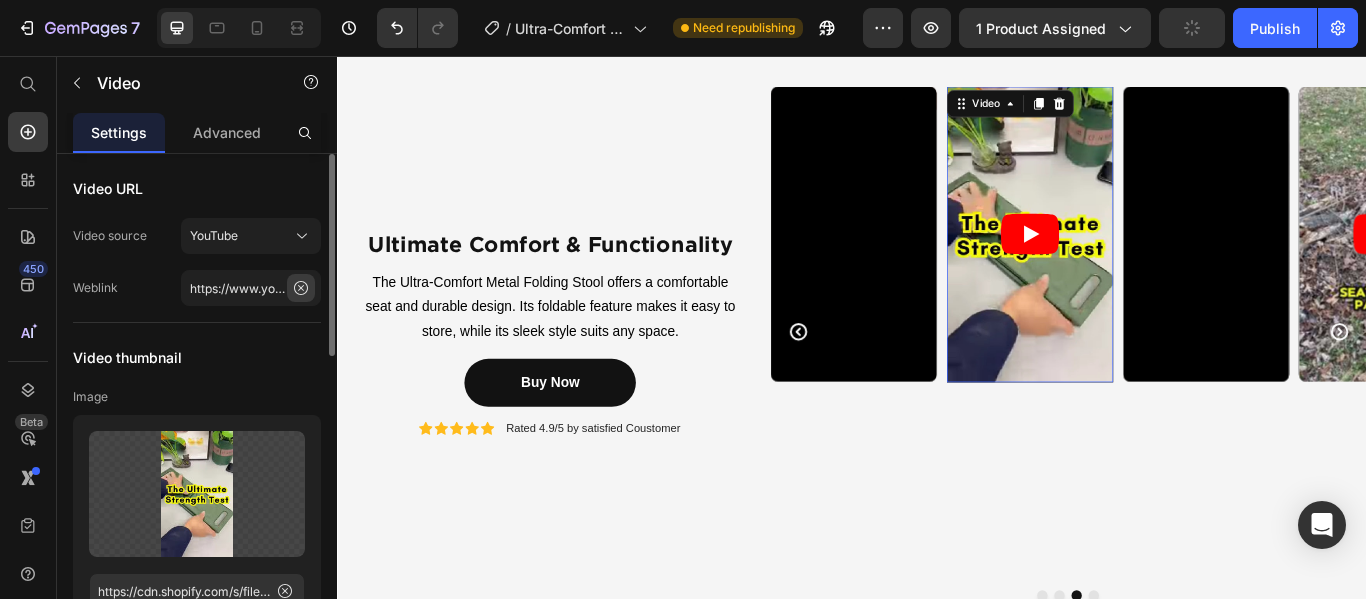 click 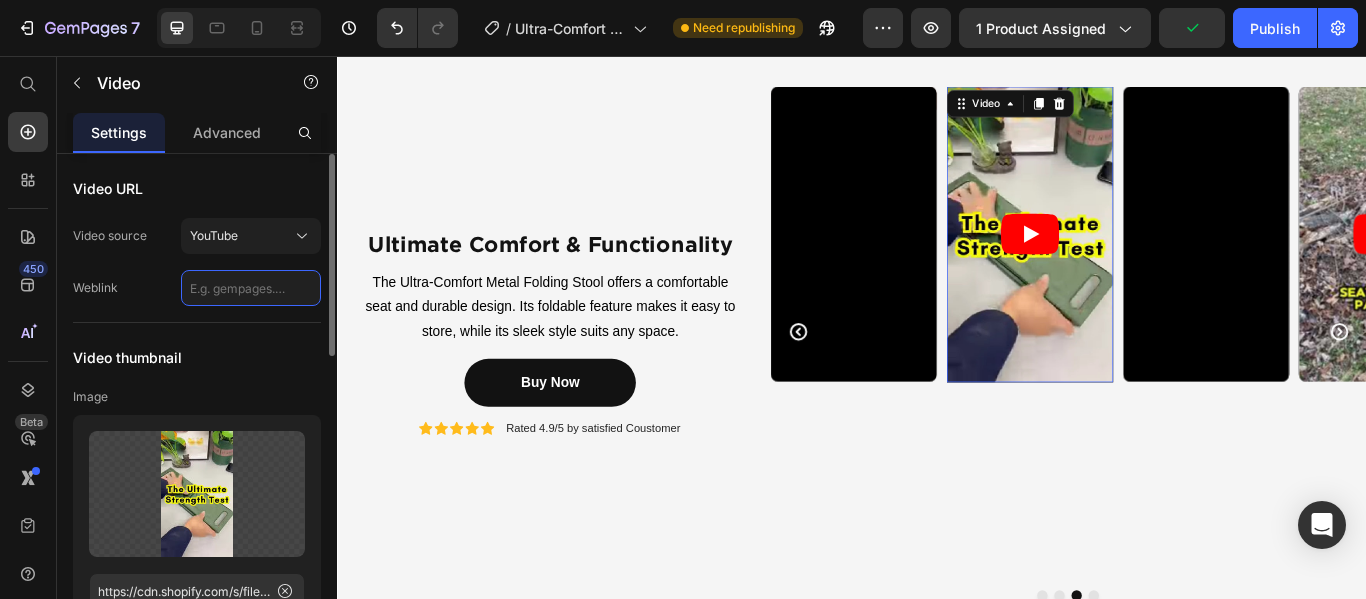 paste on "https://www.youtube.com/watch?v=cEvZn2V5ZsA" 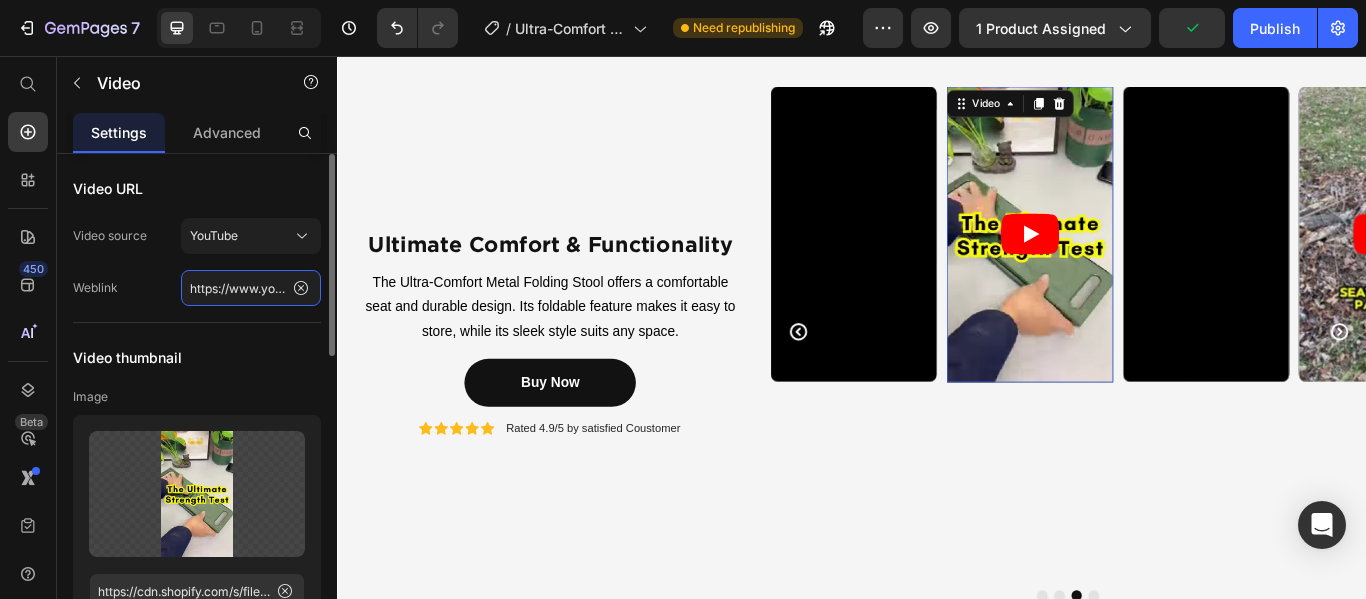 scroll, scrollTop: 0, scrollLeft: 188, axis: horizontal 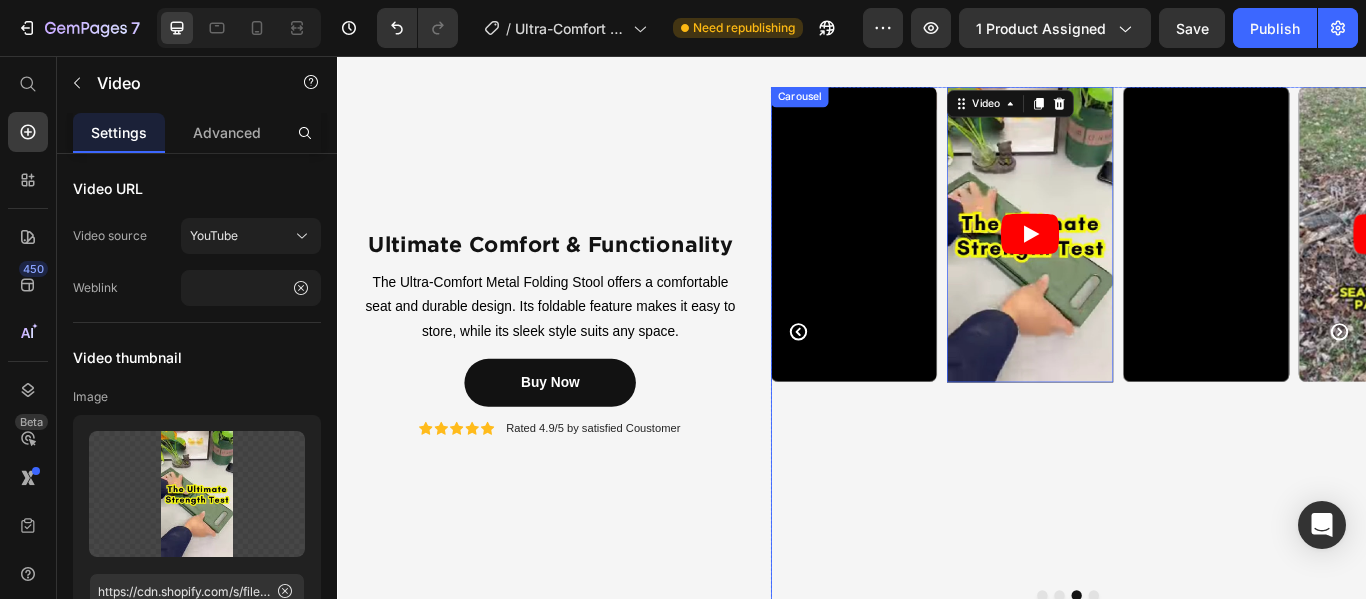 click on "Video   227" at bounding box center [1143, 376] 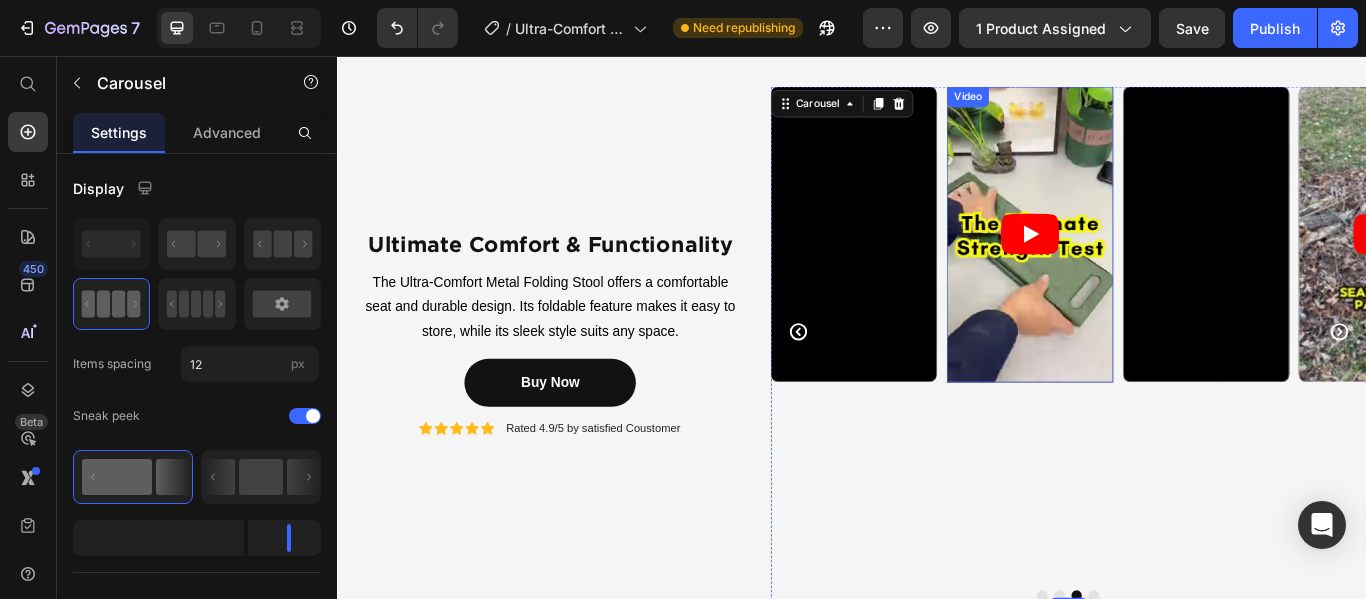 click 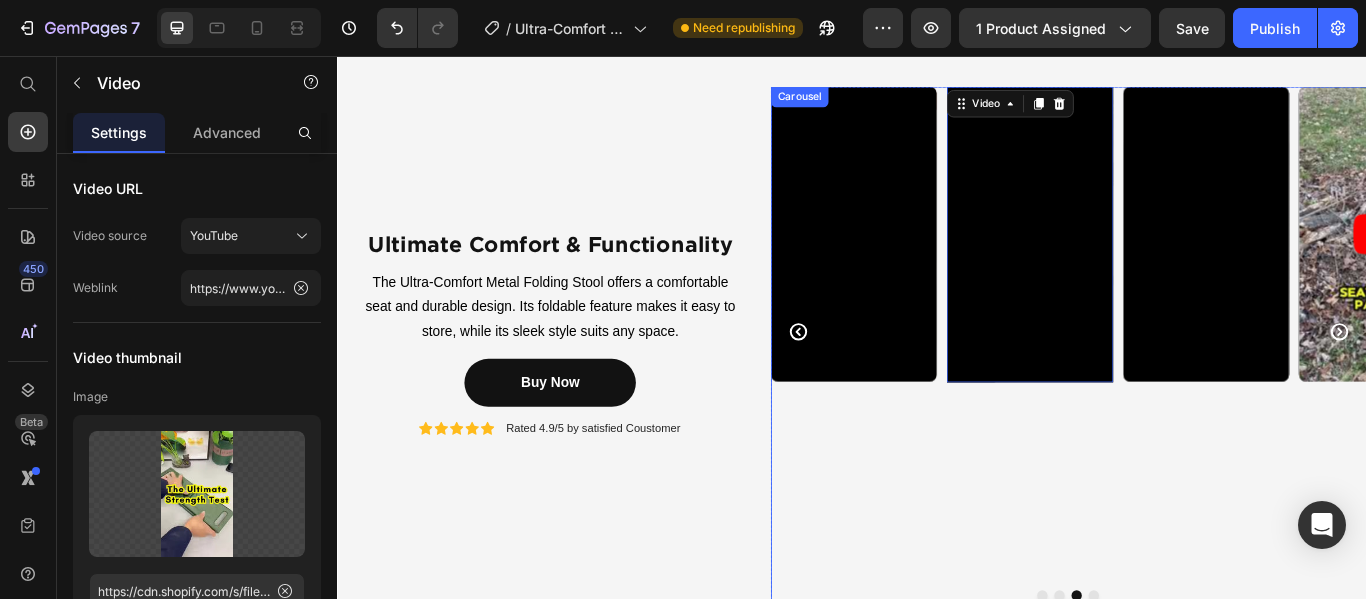 click on "Video   227" at bounding box center [1143, 376] 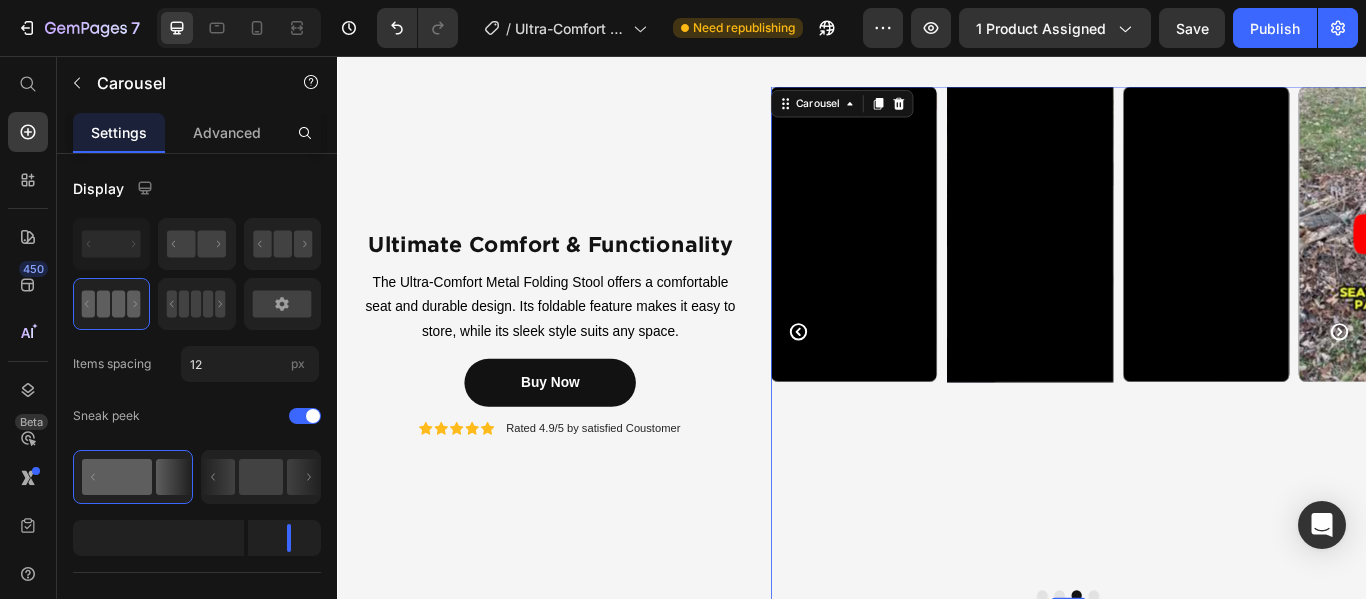 click on "Video" at bounding box center (1143, 376) 